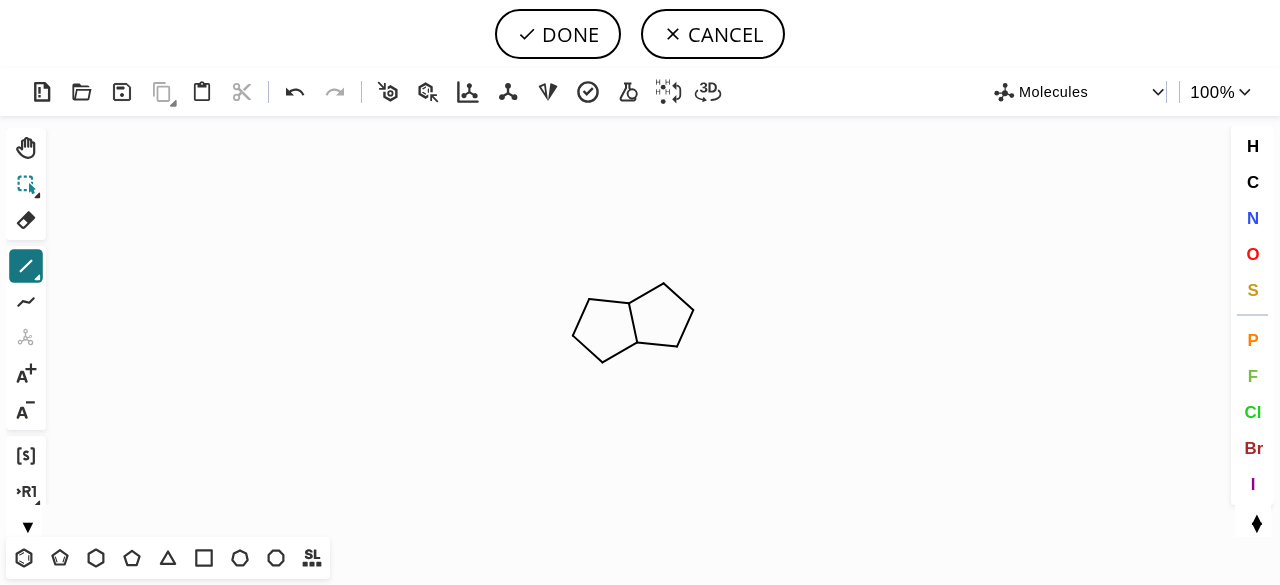 scroll, scrollTop: 0, scrollLeft: 0, axis: both 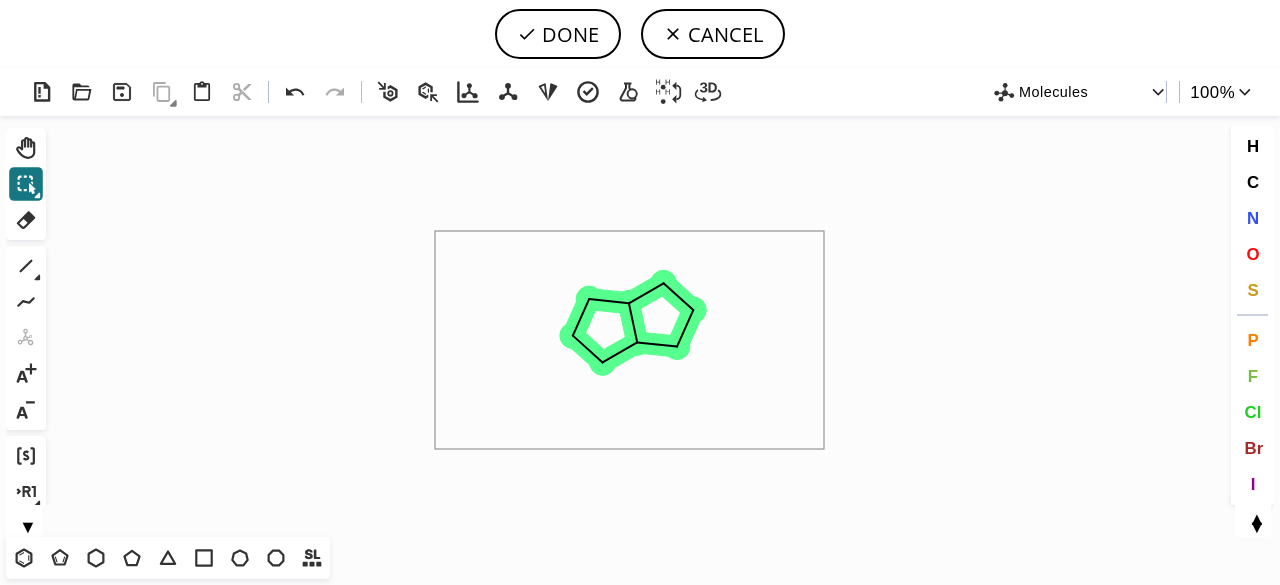 drag, startPoint x: 435, startPoint y: 231, endPoint x: 824, endPoint y: 447, distance: 444.94608 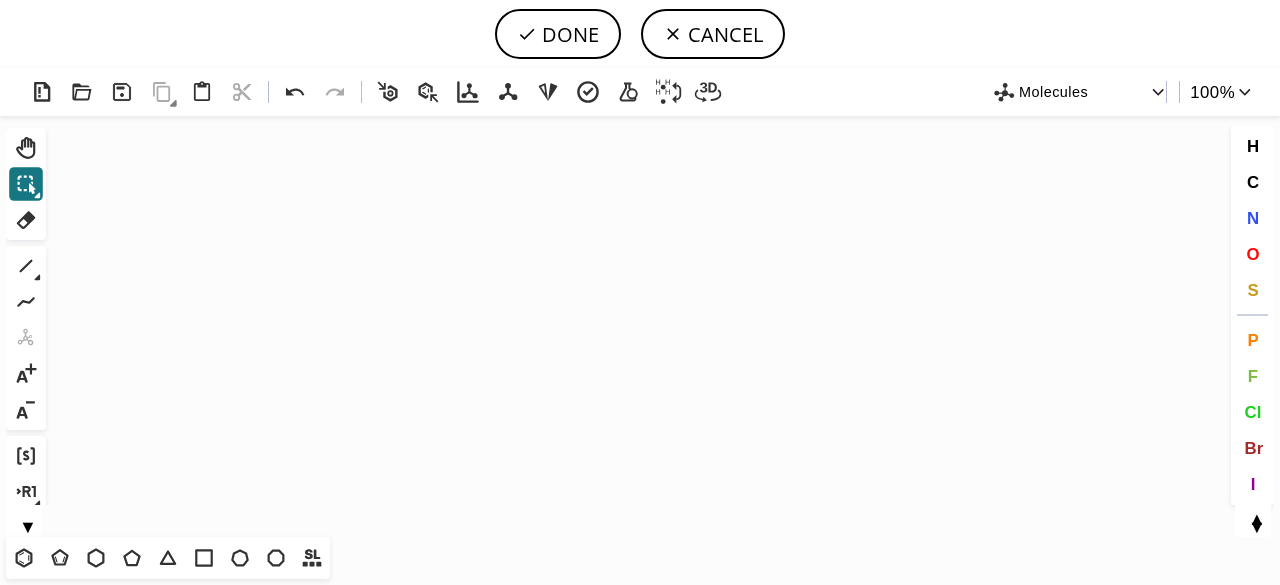 drag, startPoint x: 96, startPoint y: 558, endPoint x: 360, endPoint y: 380, distance: 318.40225 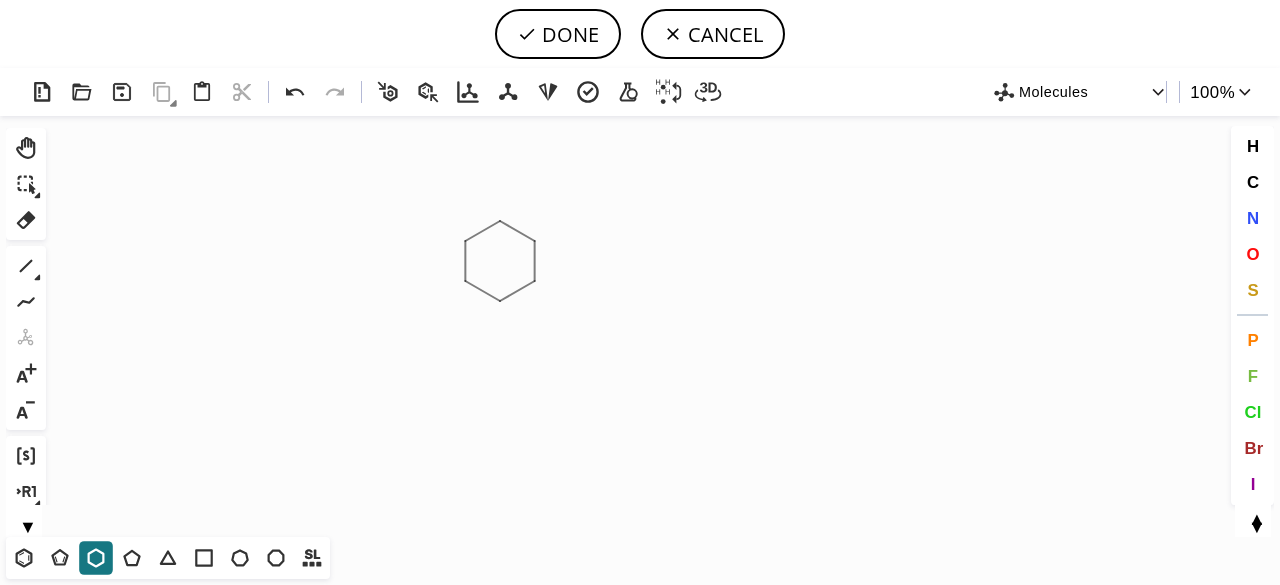 click on "Created with [PERSON_NAME] 2.3.0 C" 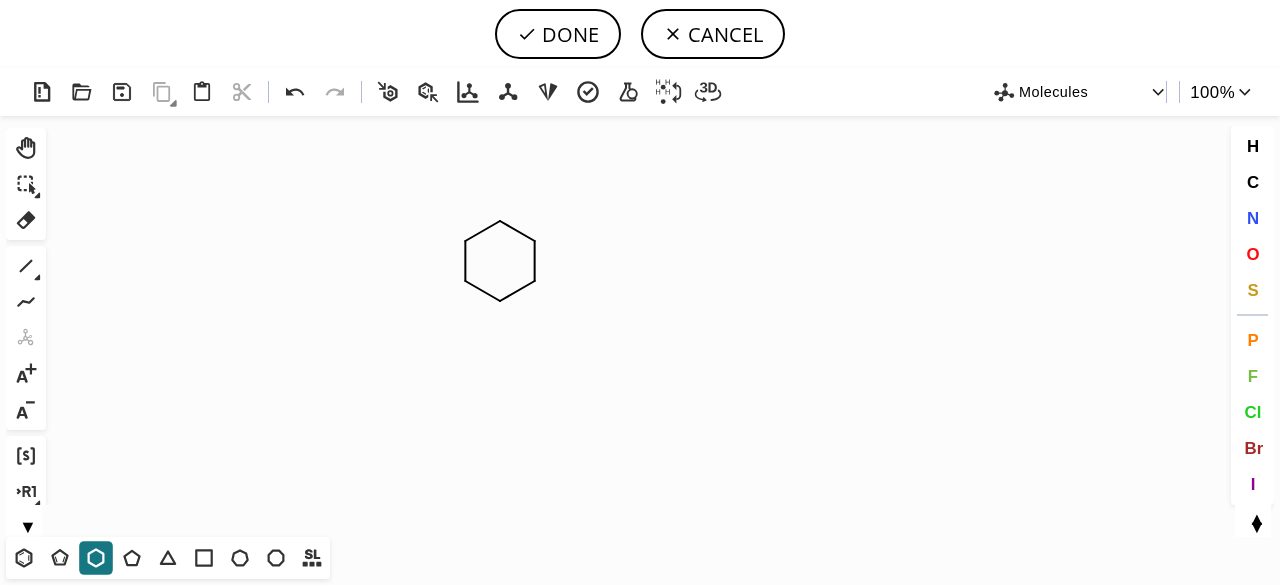 drag, startPoint x: 126, startPoint y: 561, endPoint x: 251, endPoint y: 474, distance: 152.29576 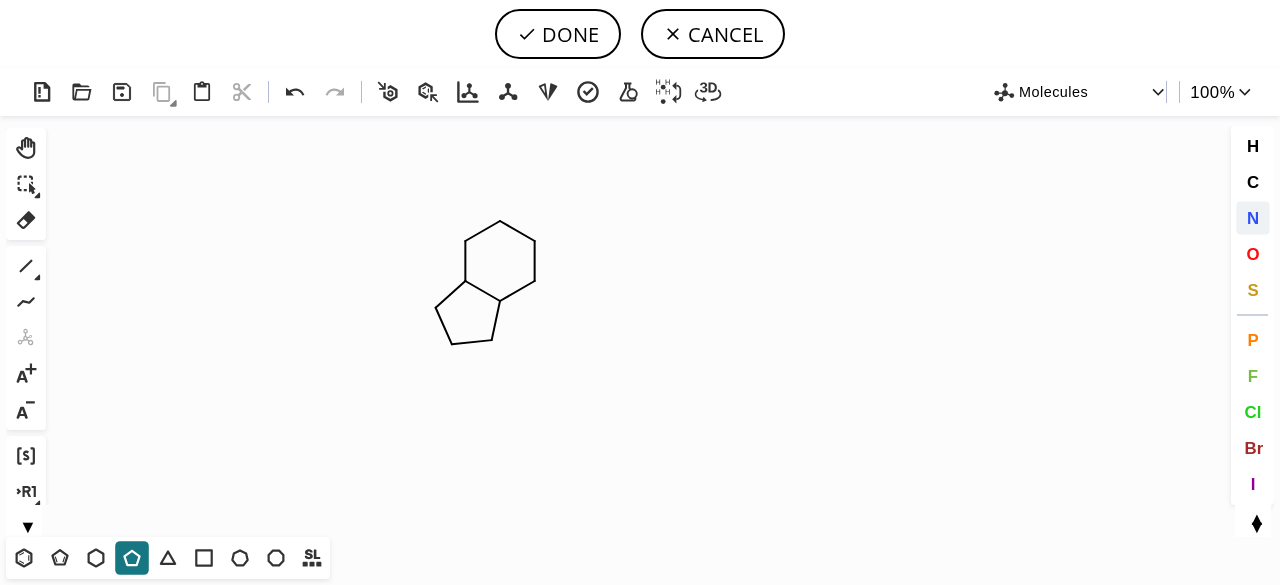 click on "N" at bounding box center [1252, 217] 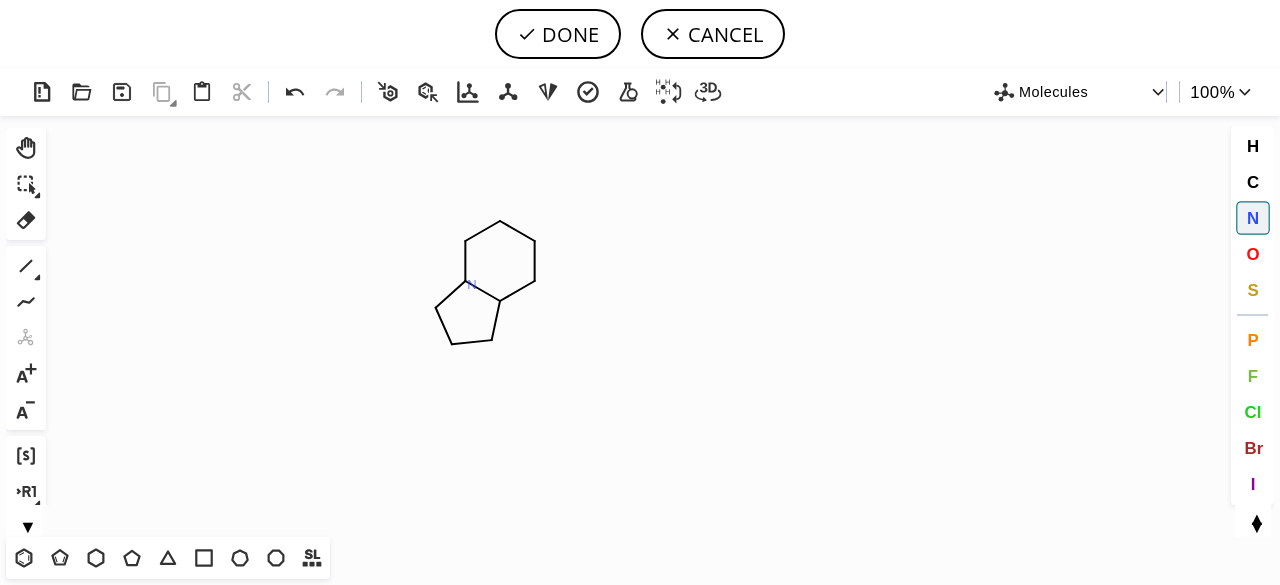 click on "N" 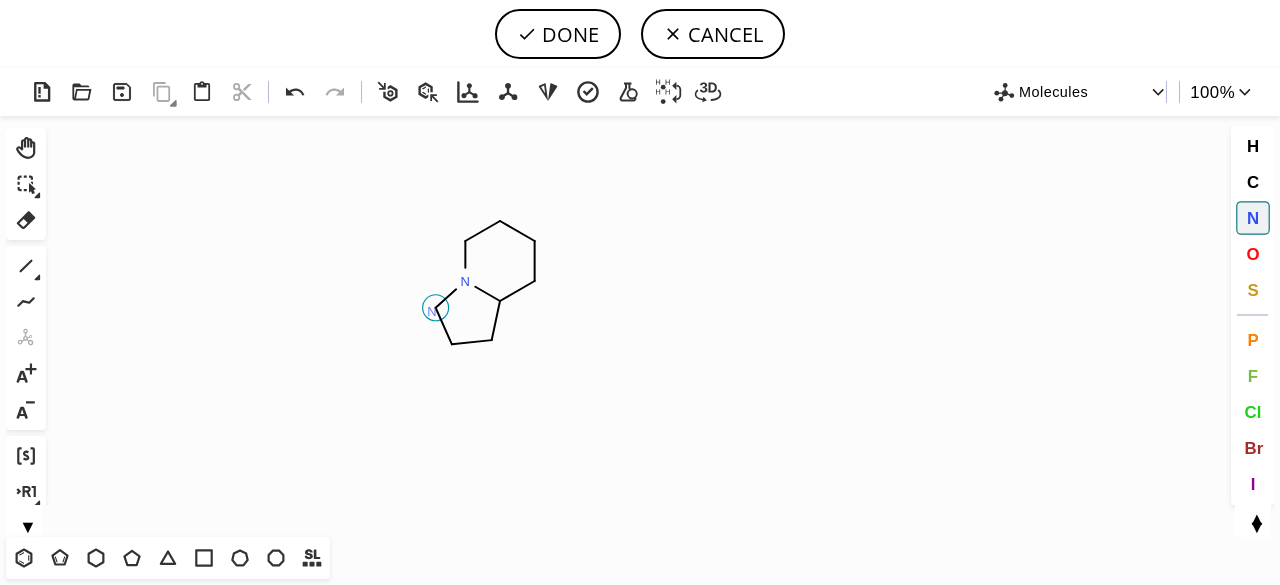 click on "N" 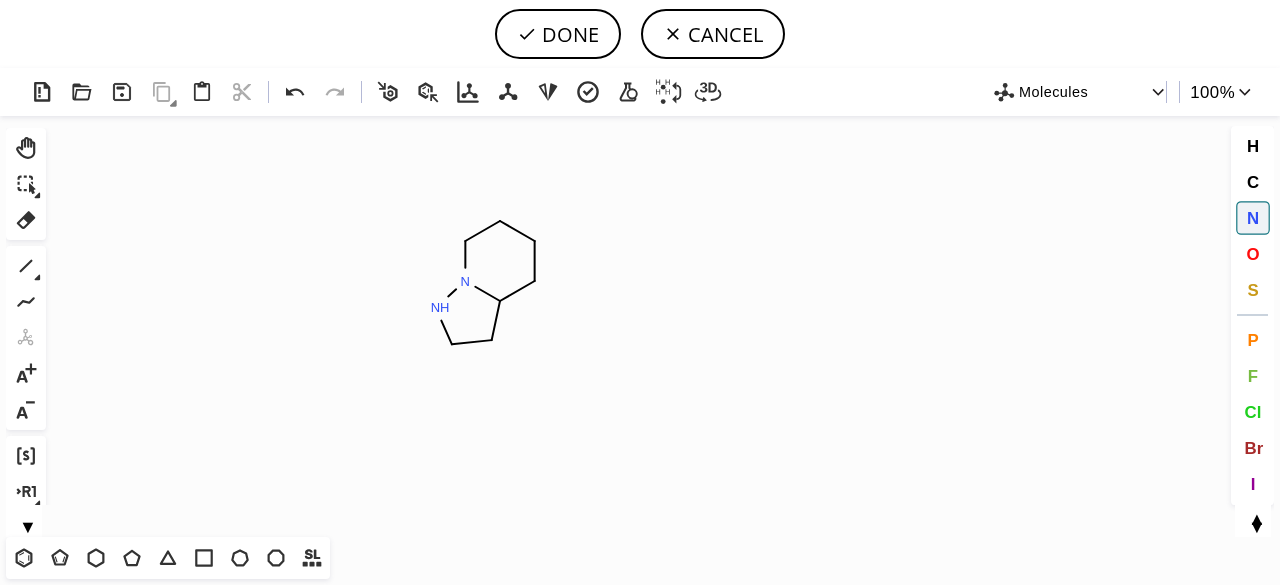 drag, startPoint x: 34, startPoint y: 263, endPoint x: 68, endPoint y: 268, distance: 34.36568 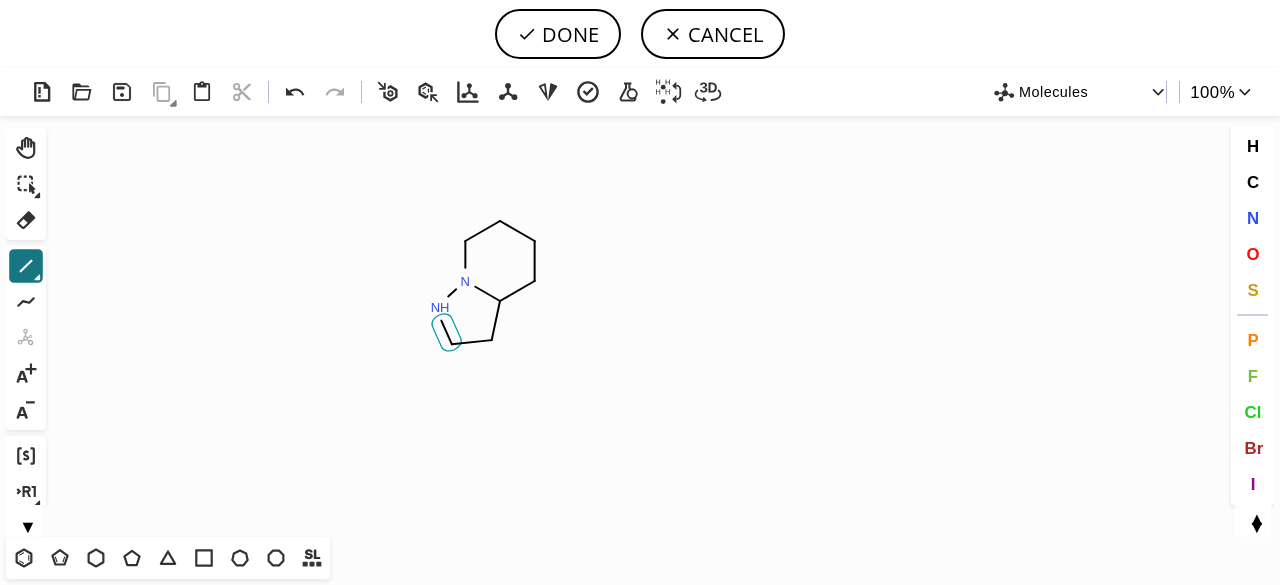 drag, startPoint x: 449, startPoint y: 324, endPoint x: 514, endPoint y: 333, distance: 65.62012 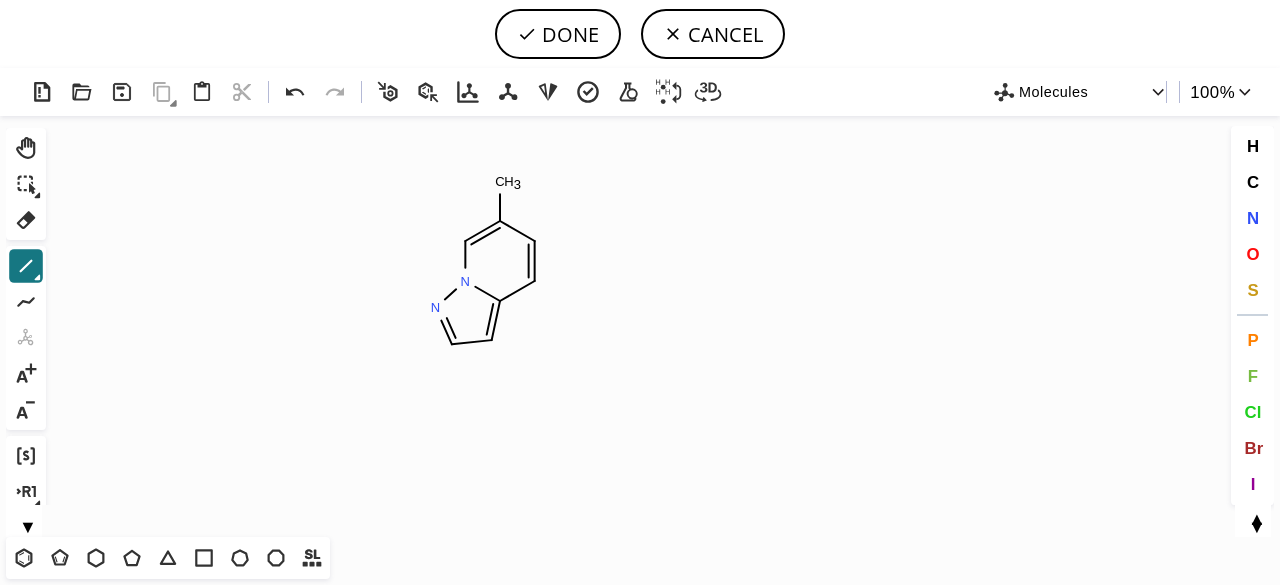 drag, startPoint x: 1251, startPoint y: 219, endPoint x: 846, endPoint y: 186, distance: 406.34222 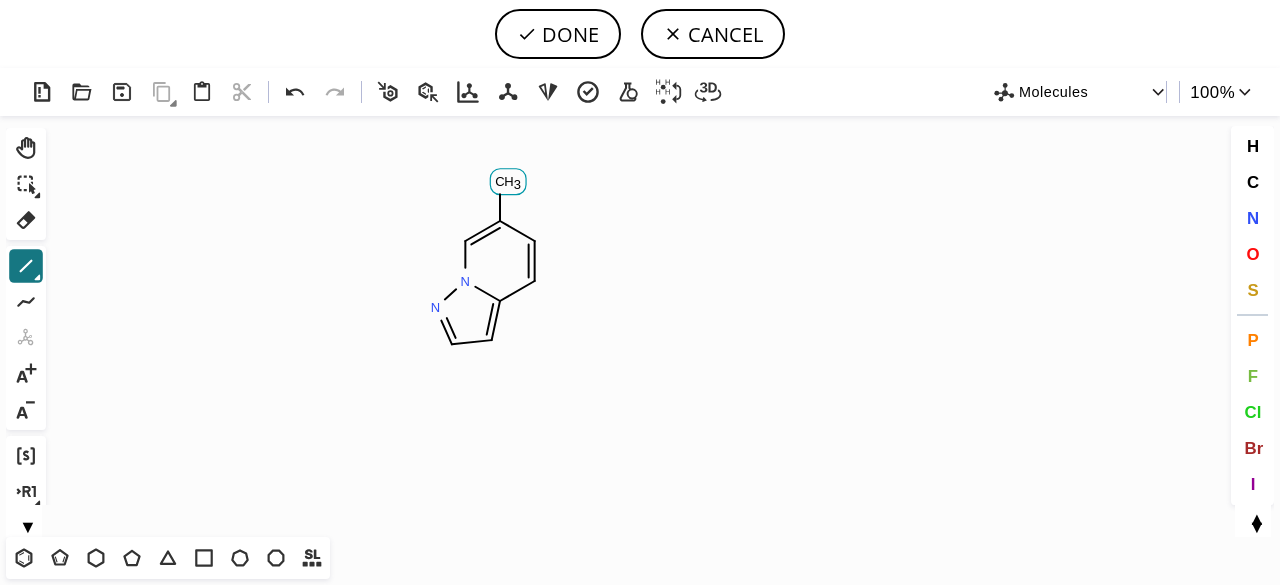 drag, startPoint x: 502, startPoint y: 173, endPoint x: 470, endPoint y: 189, distance: 35.77709 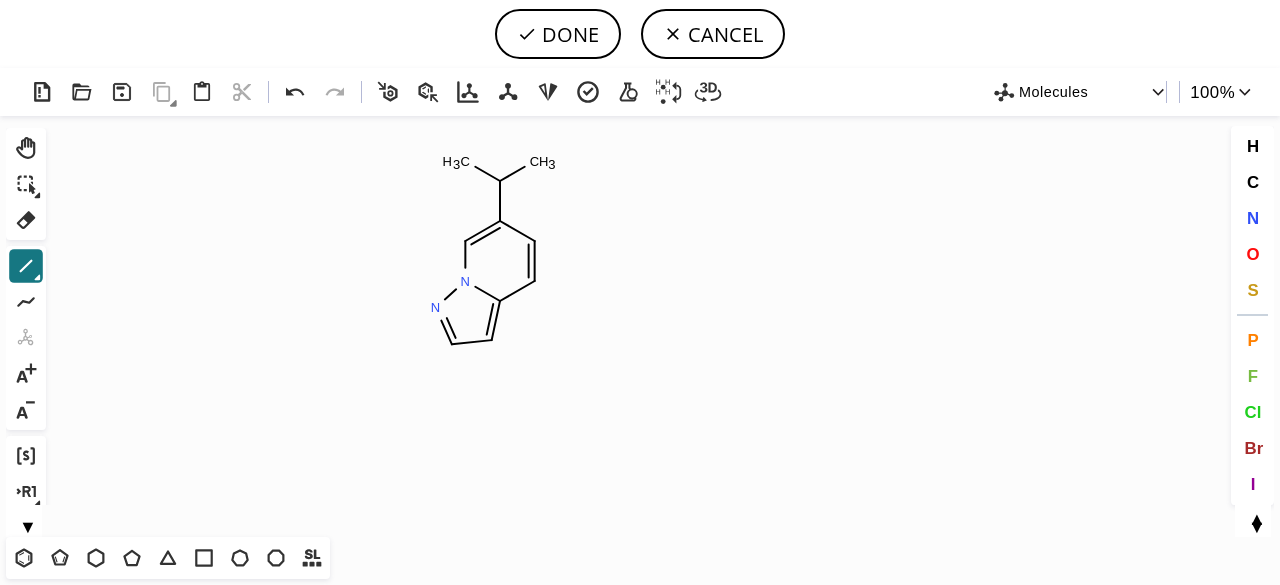 click on "N" at bounding box center (1252, 217) 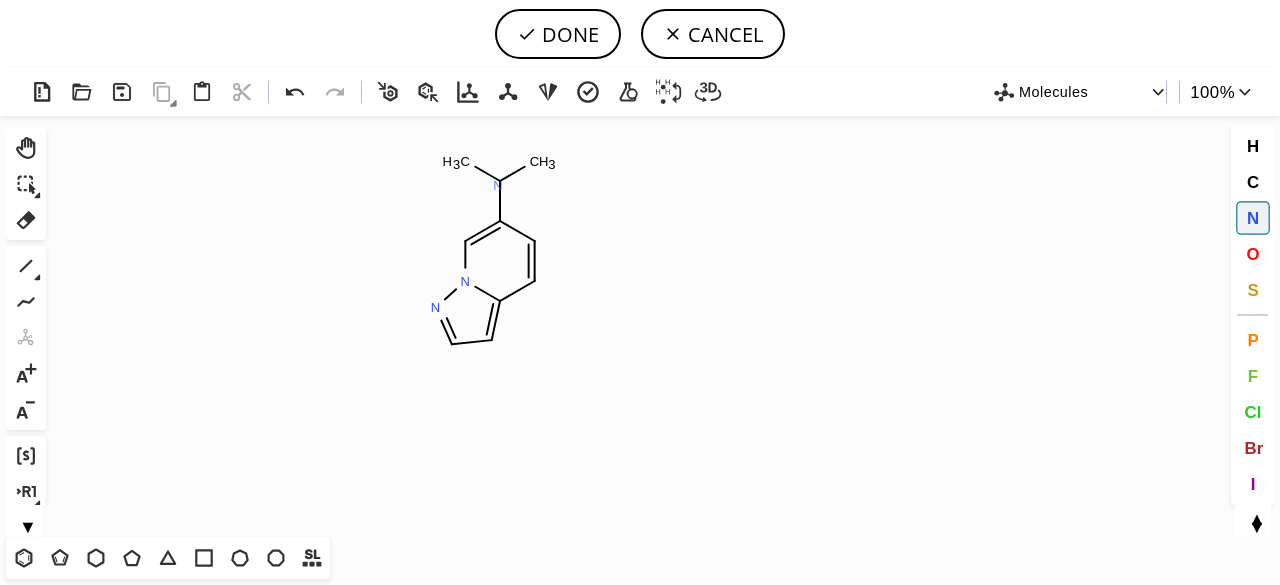 click on "N" 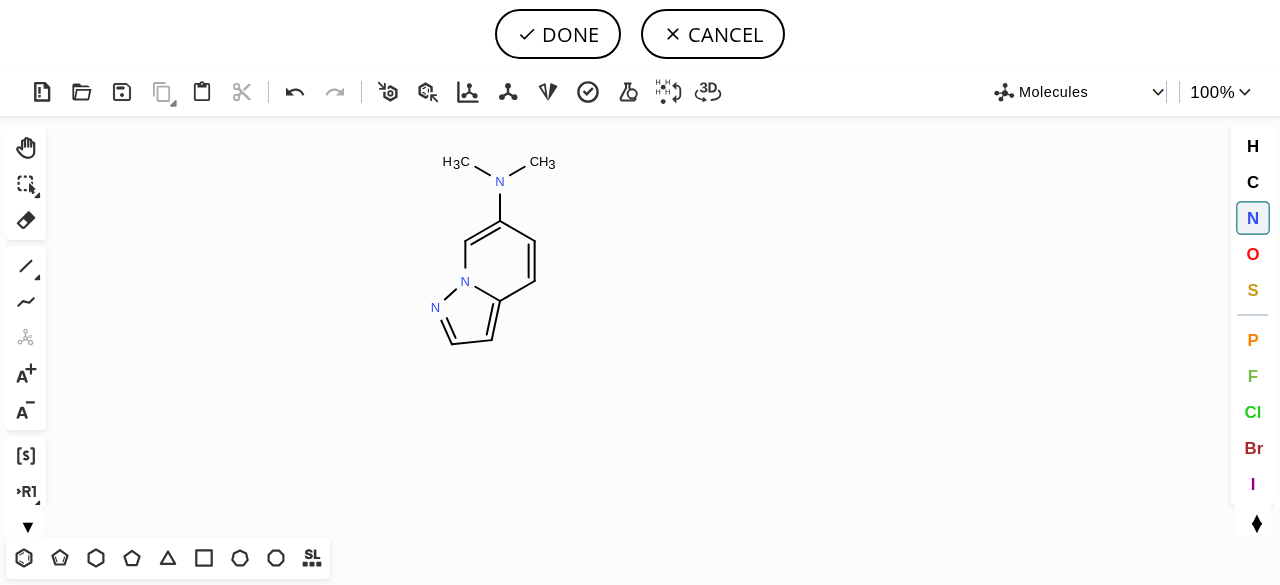drag, startPoint x: 29, startPoint y: 258, endPoint x: 270, endPoint y: 228, distance: 242.86005 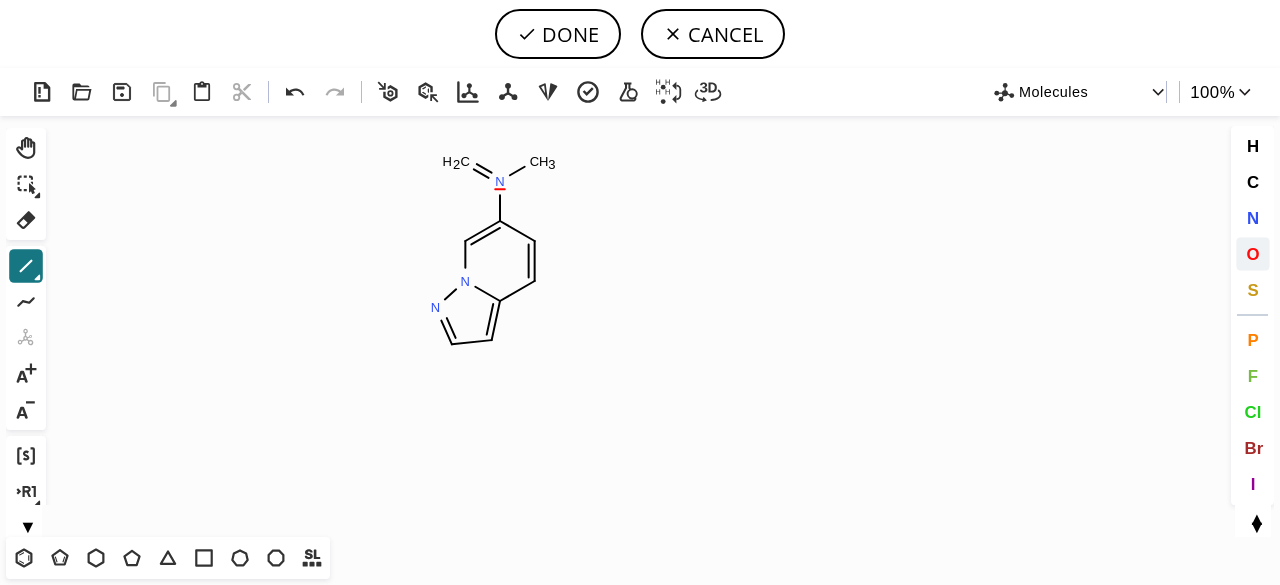 click on "O" at bounding box center (1252, 253) 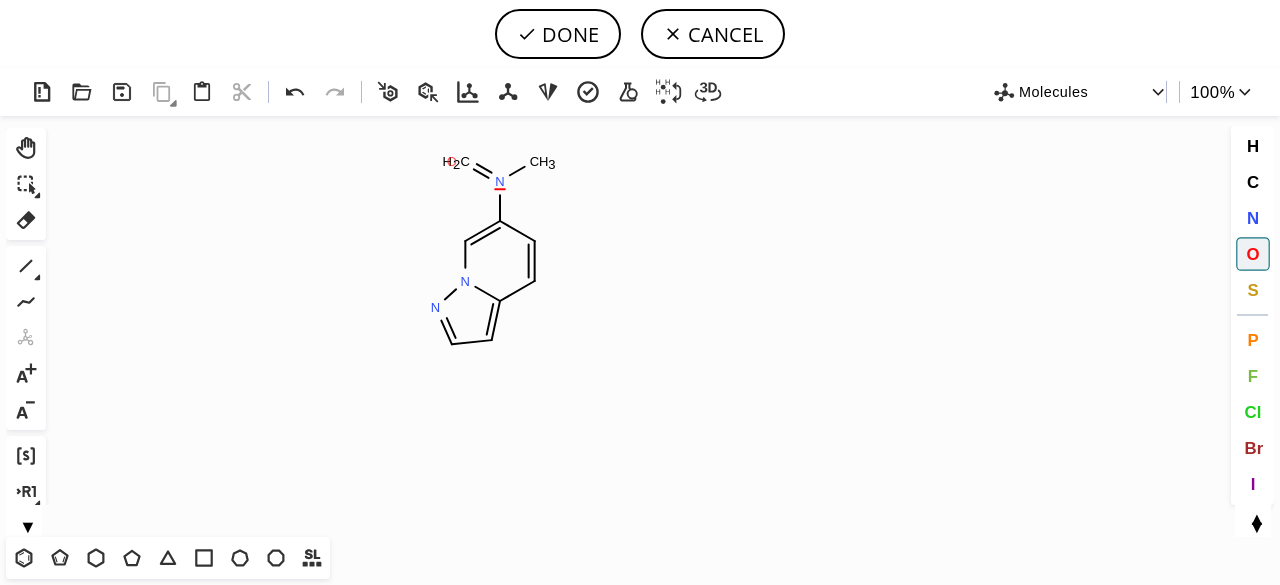click on "O" 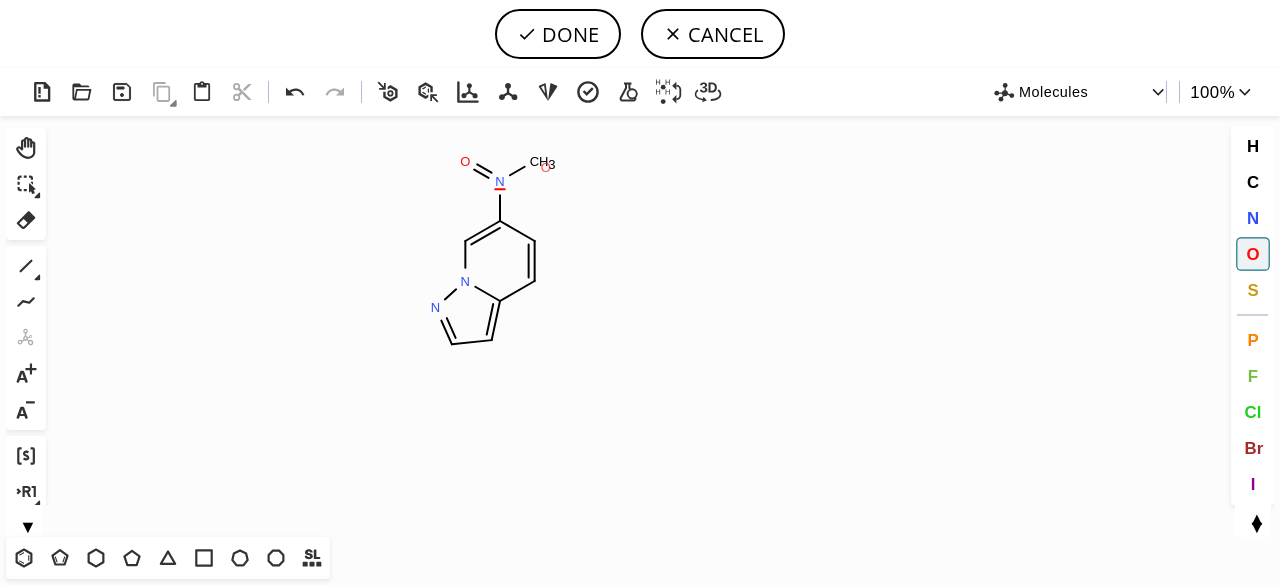 click on "O" 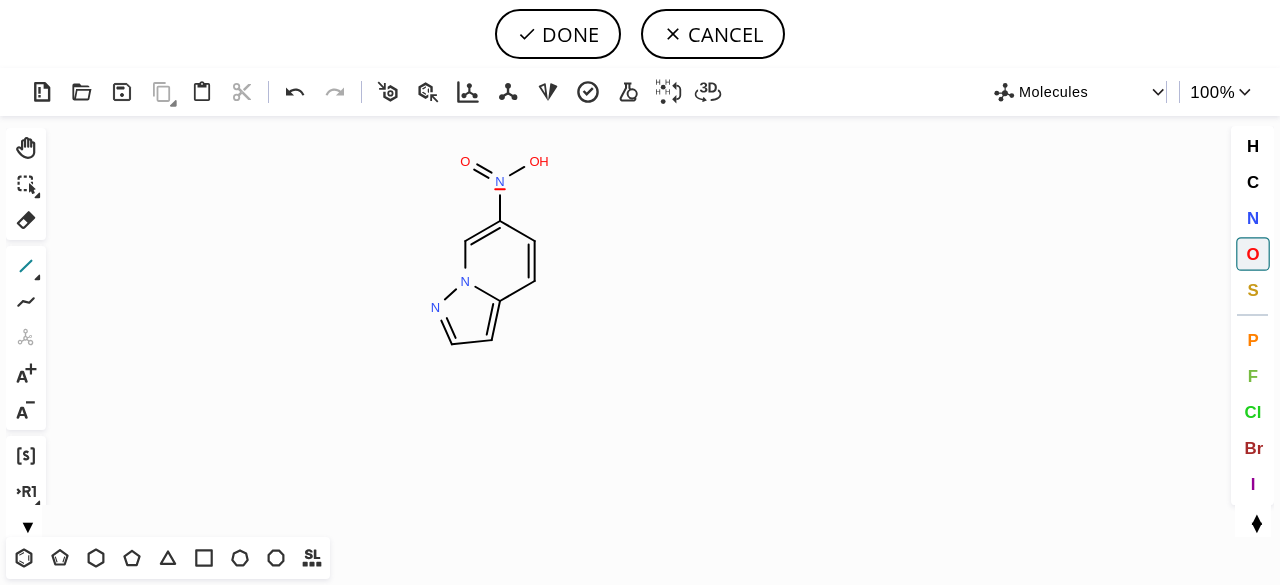 drag, startPoint x: 21, startPoint y: 263, endPoint x: 188, endPoint y: 248, distance: 167.6723 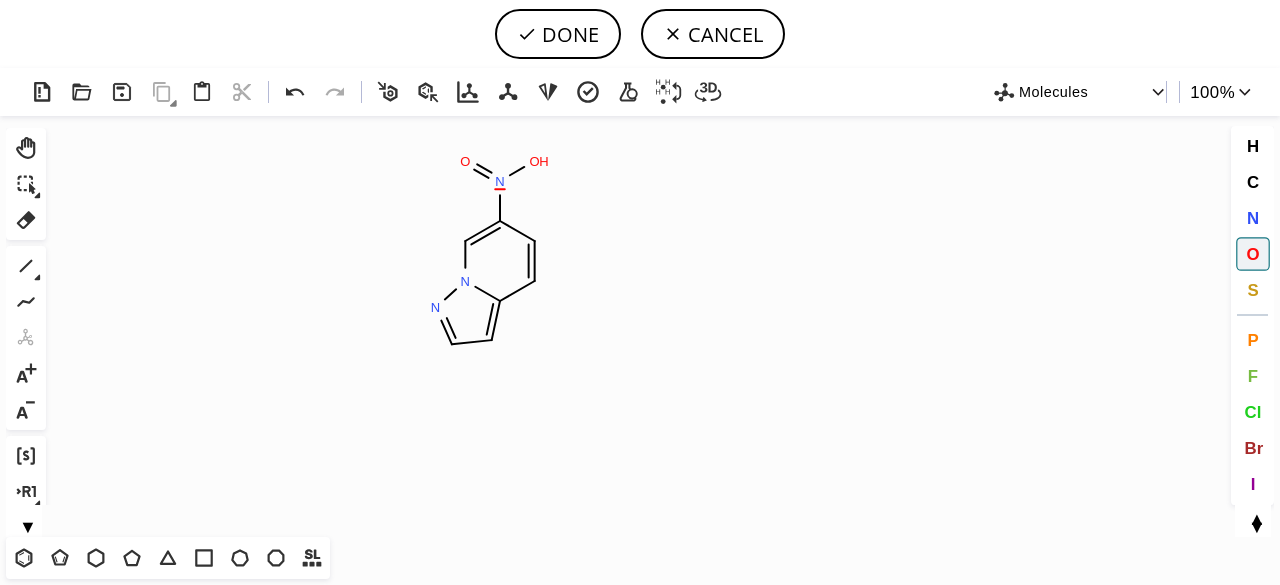 click 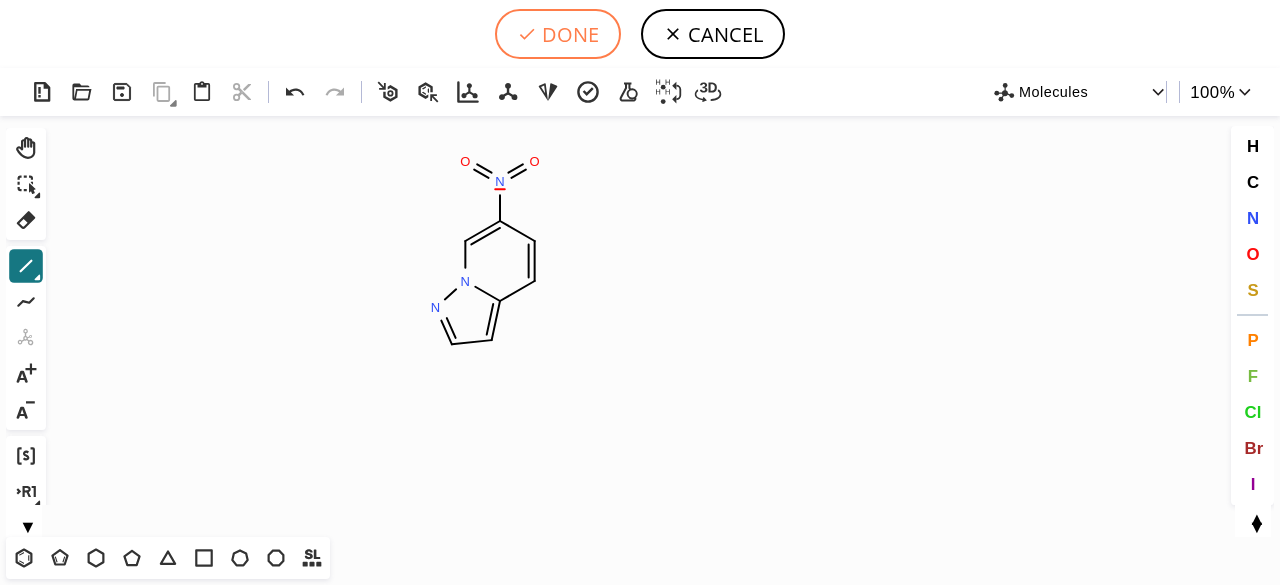 click on "DONE" at bounding box center (558, 34) 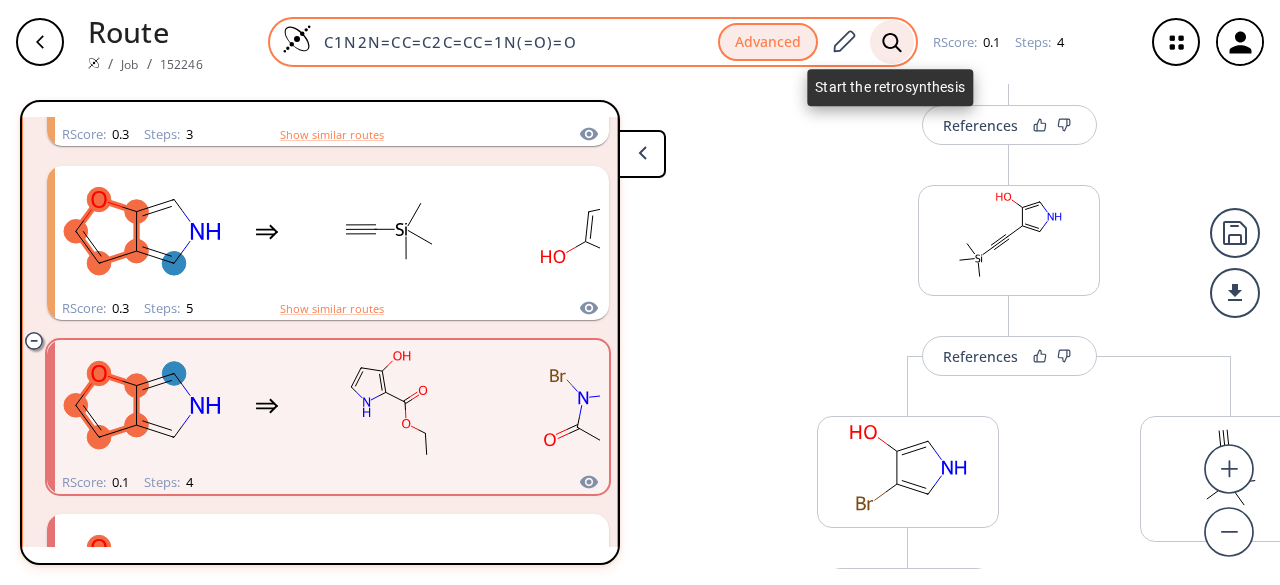 click at bounding box center (892, 42) 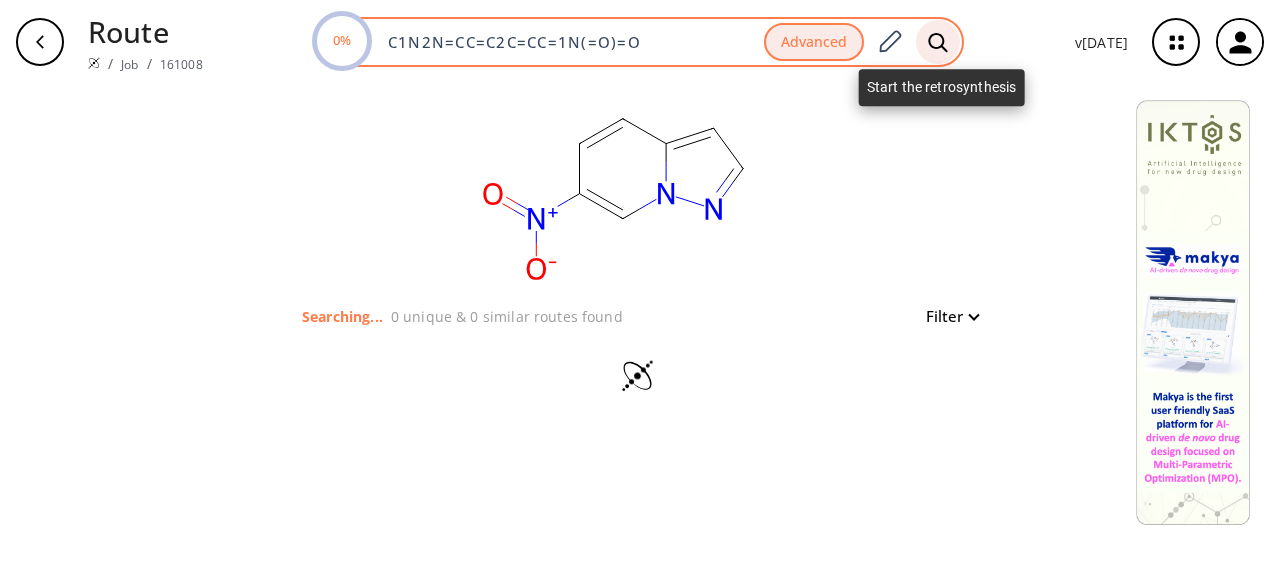 click 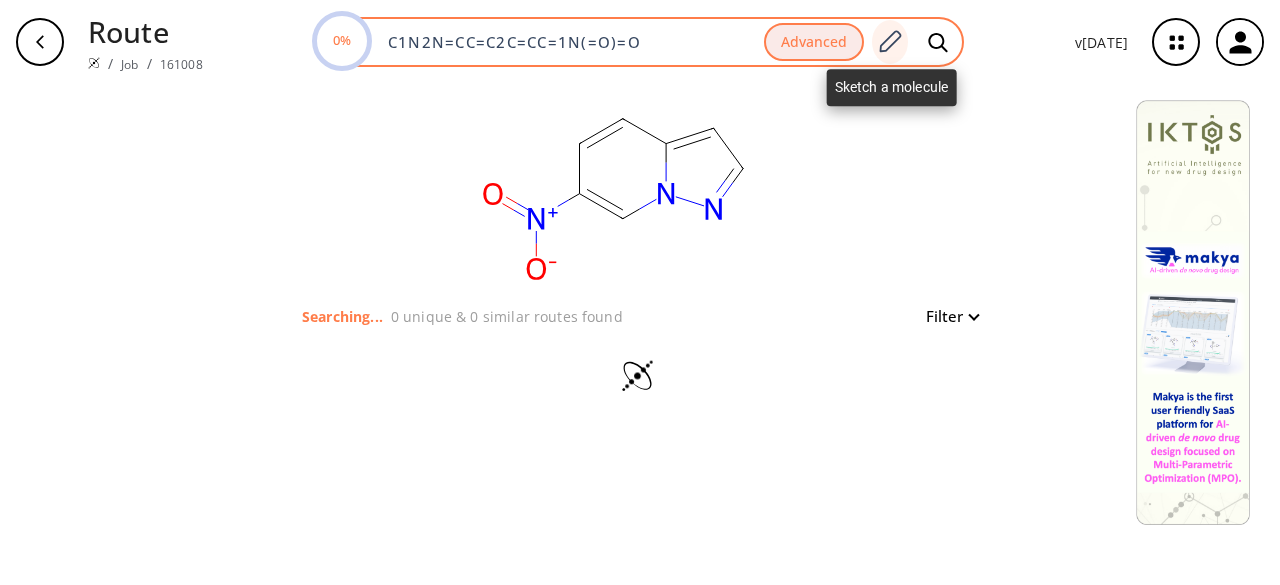 click 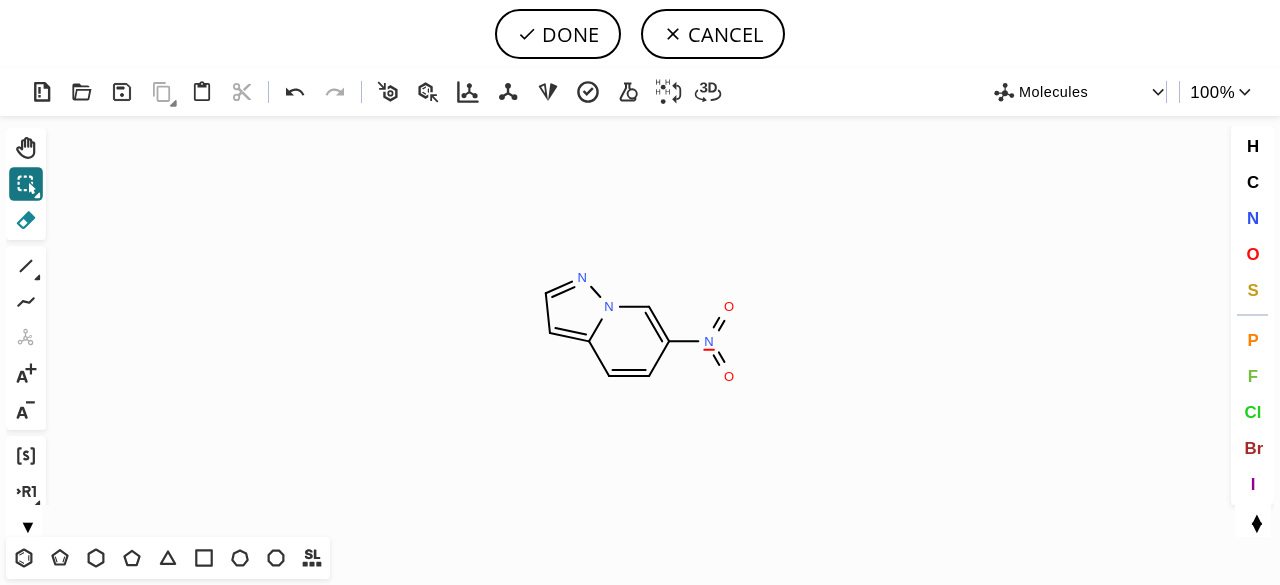 click 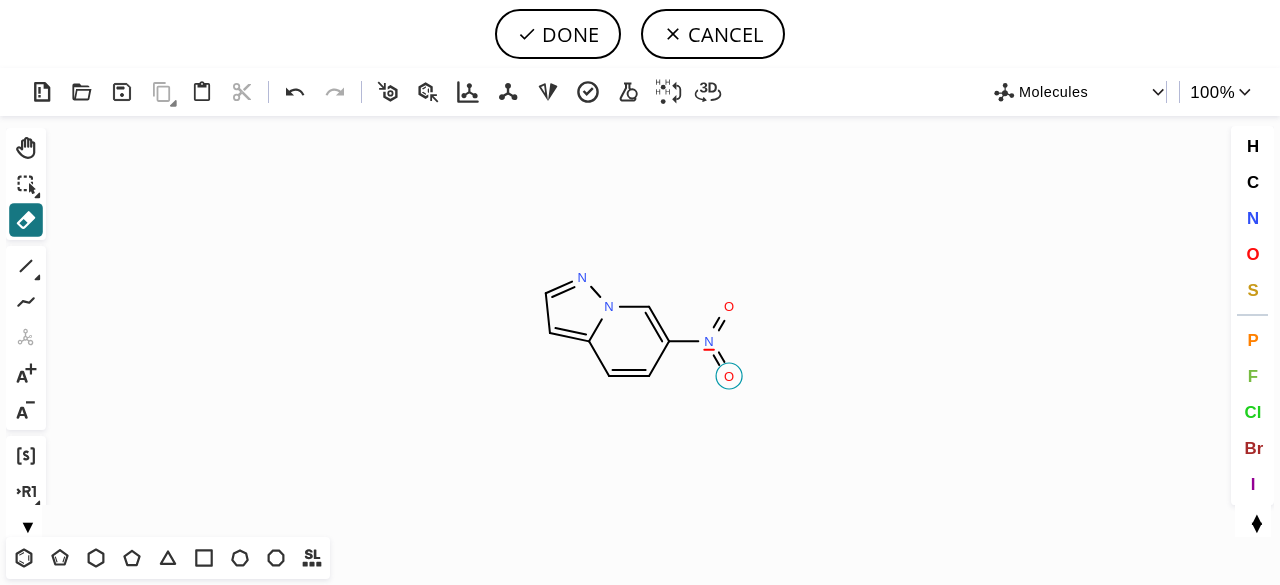 click 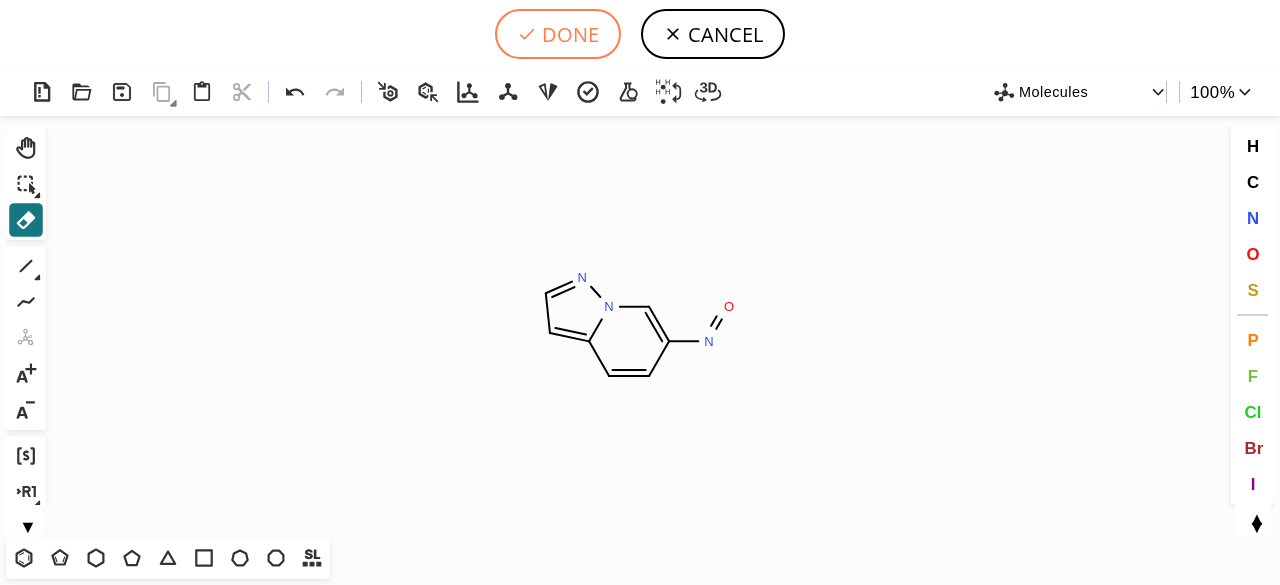 click on "DONE" at bounding box center (558, 34) 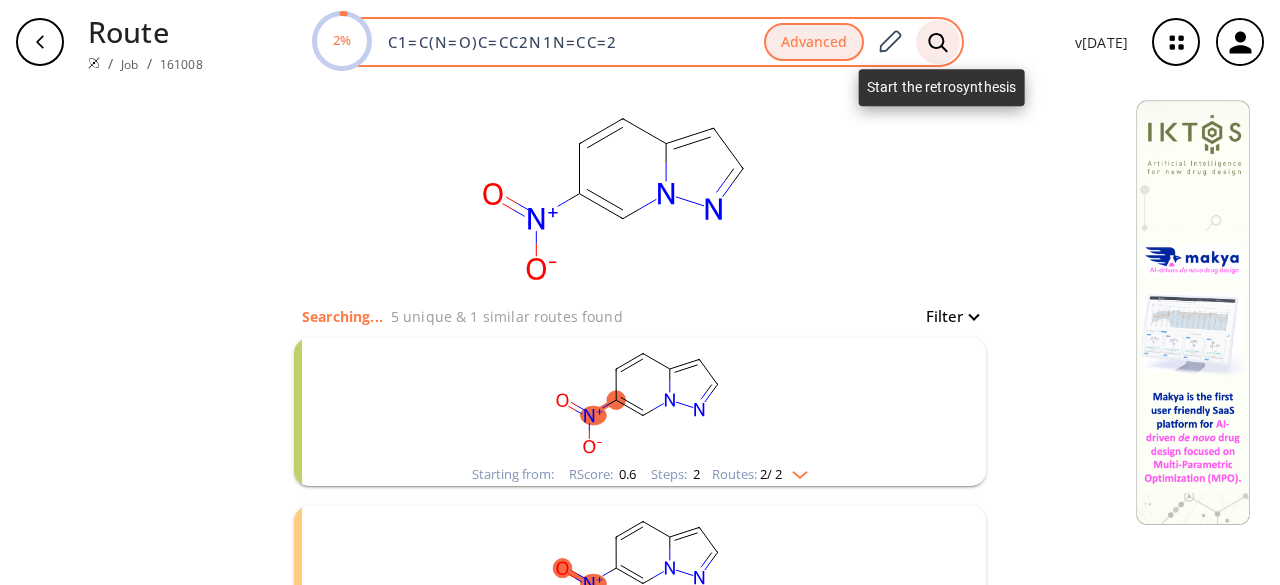 click at bounding box center [938, 42] 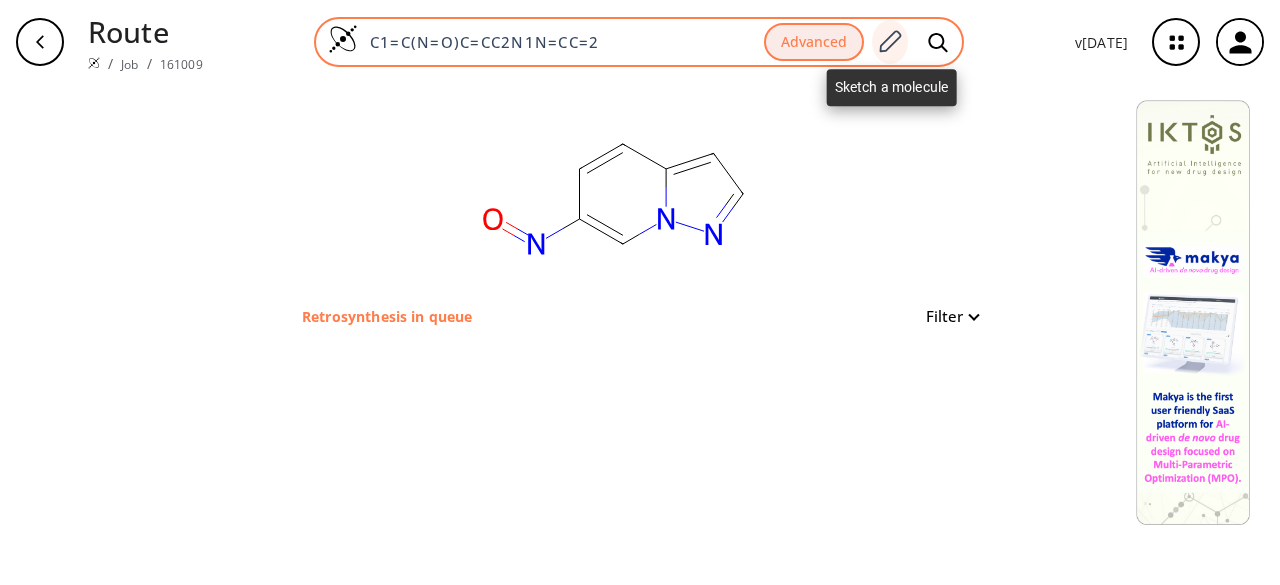 click 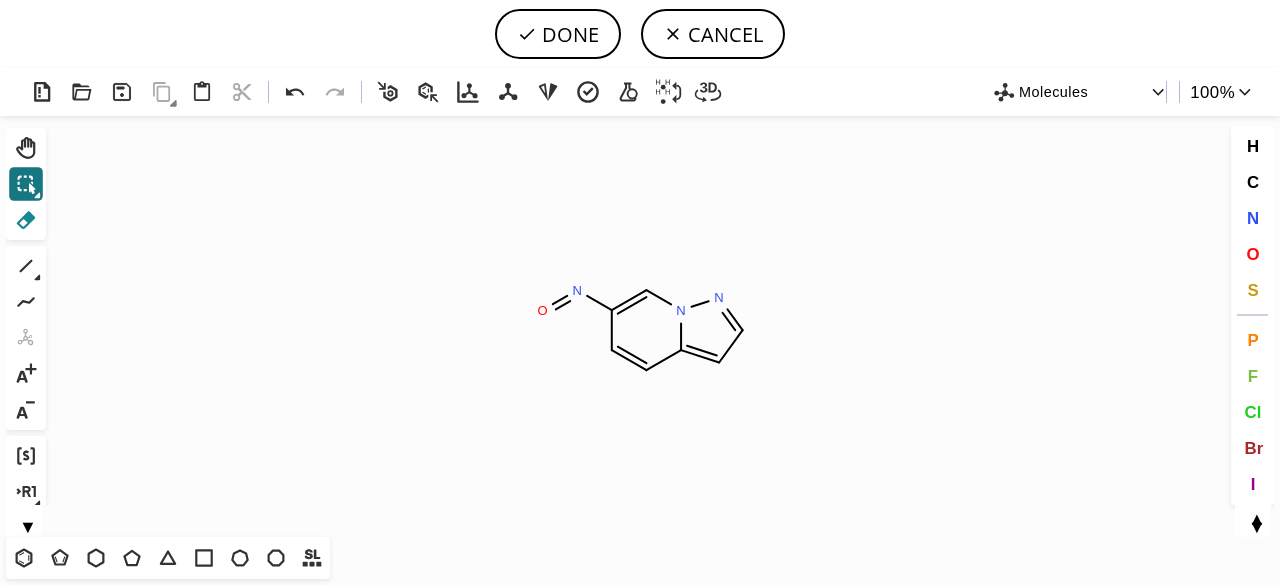 click 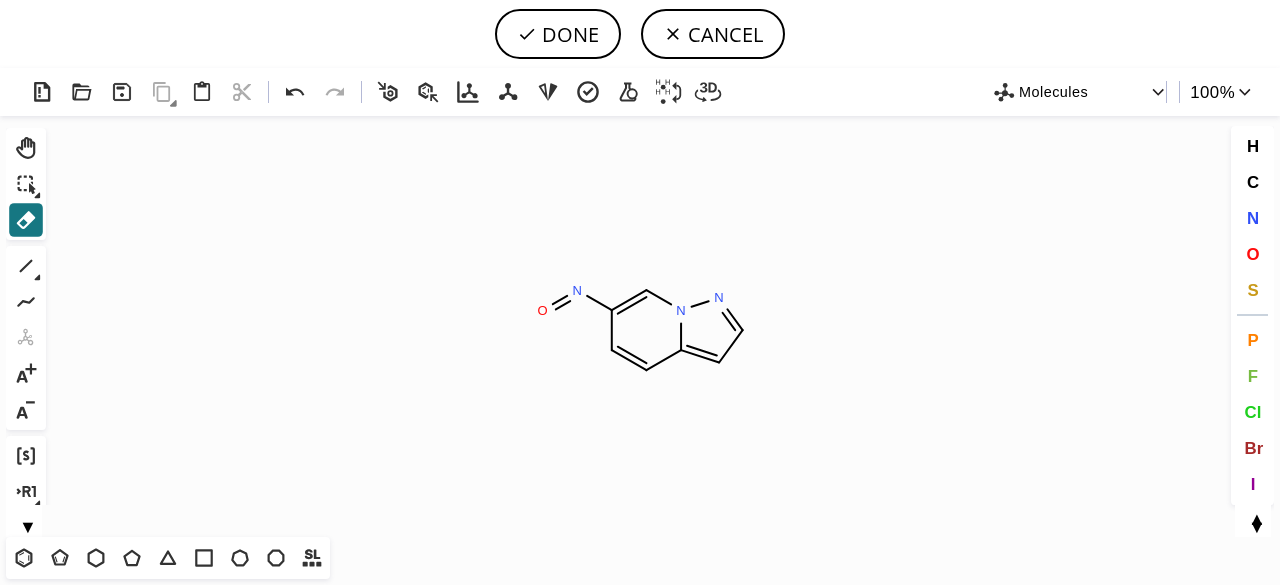 click on "Created with [PERSON_NAME] 2.3.0 [PERSON_NAME]" 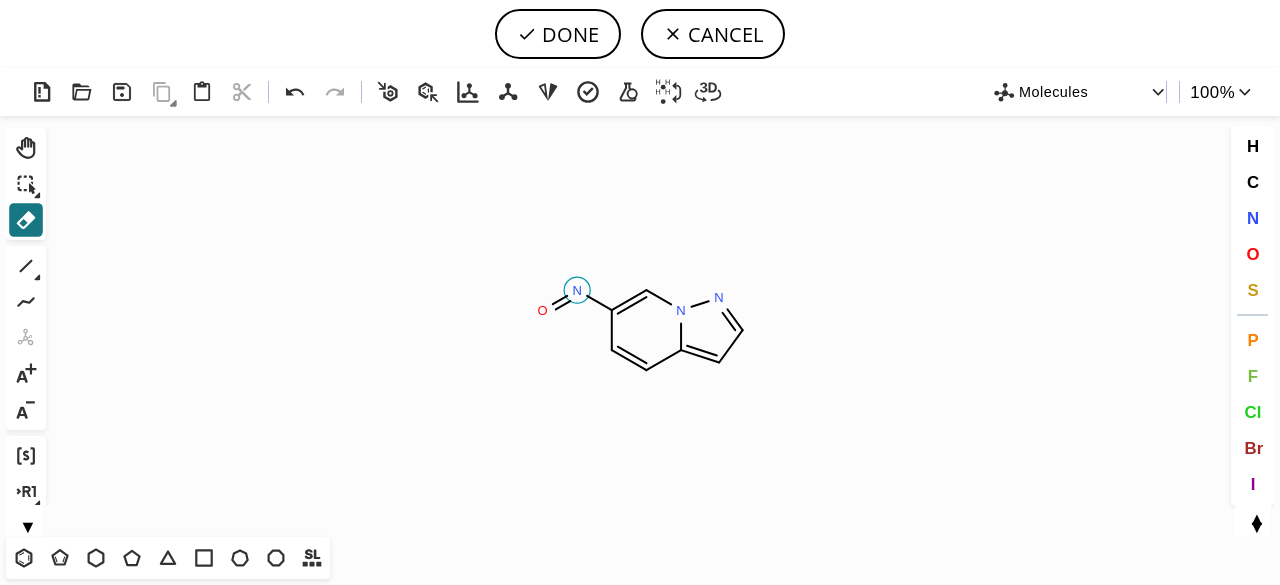 click 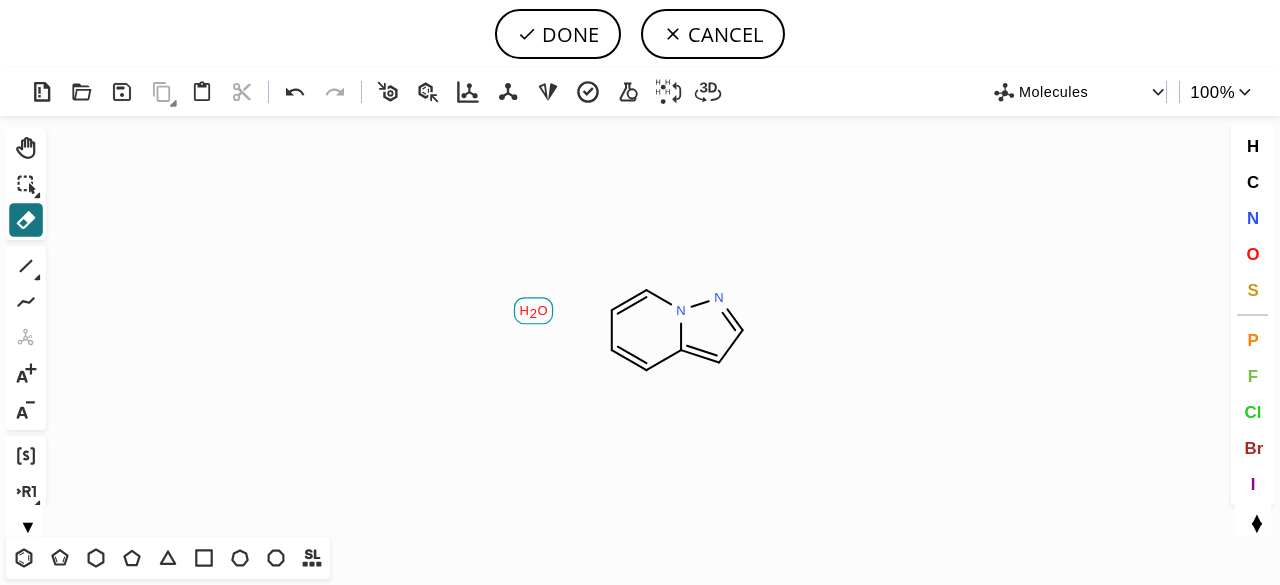 click on "O" 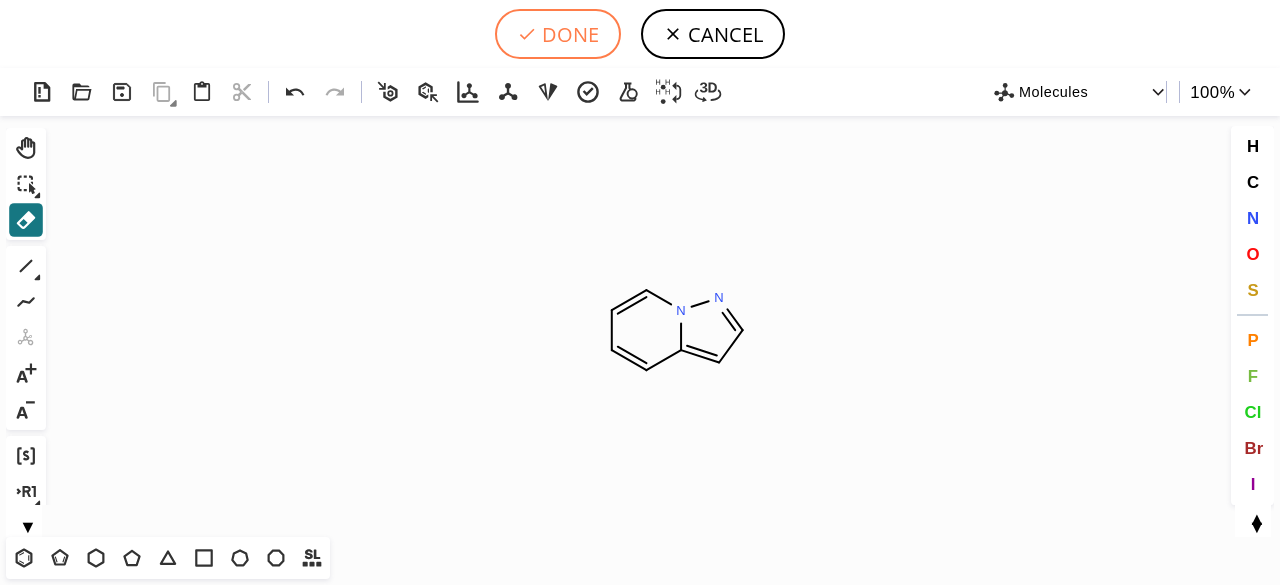 click on "DONE" at bounding box center (558, 34) 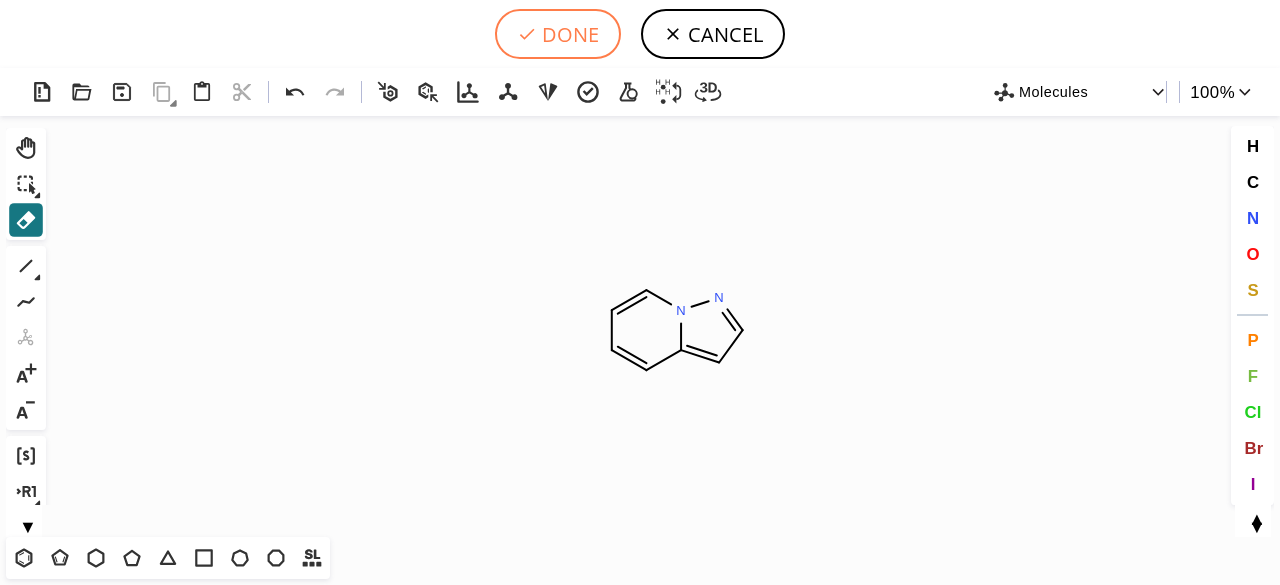 type on "C1N2N=CC=C2C=CC=1" 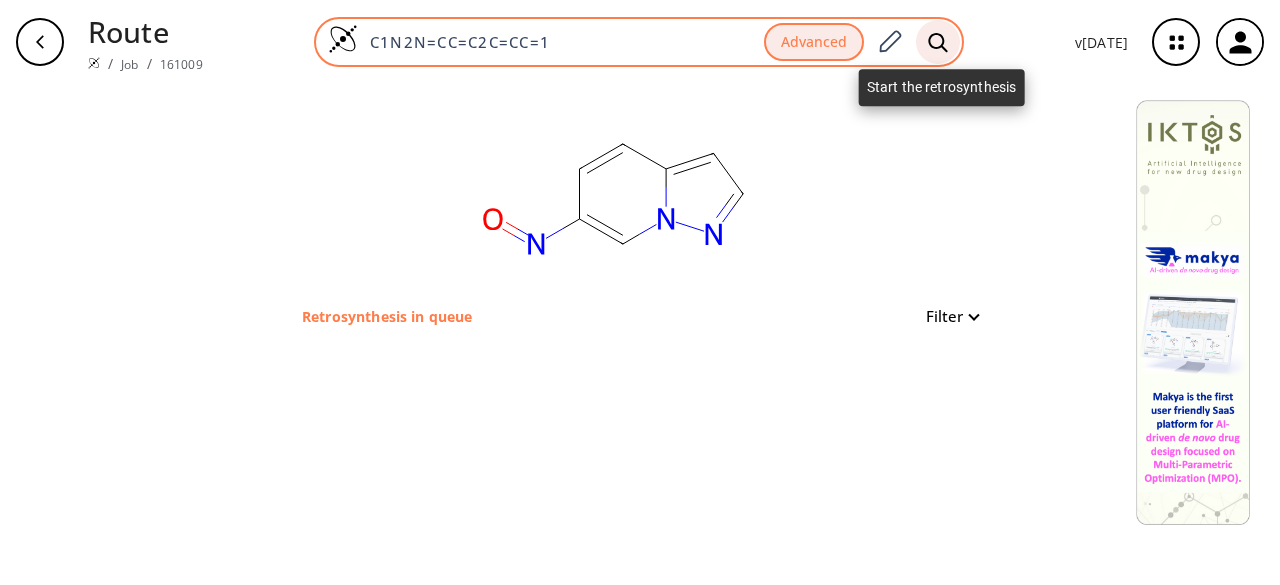 click 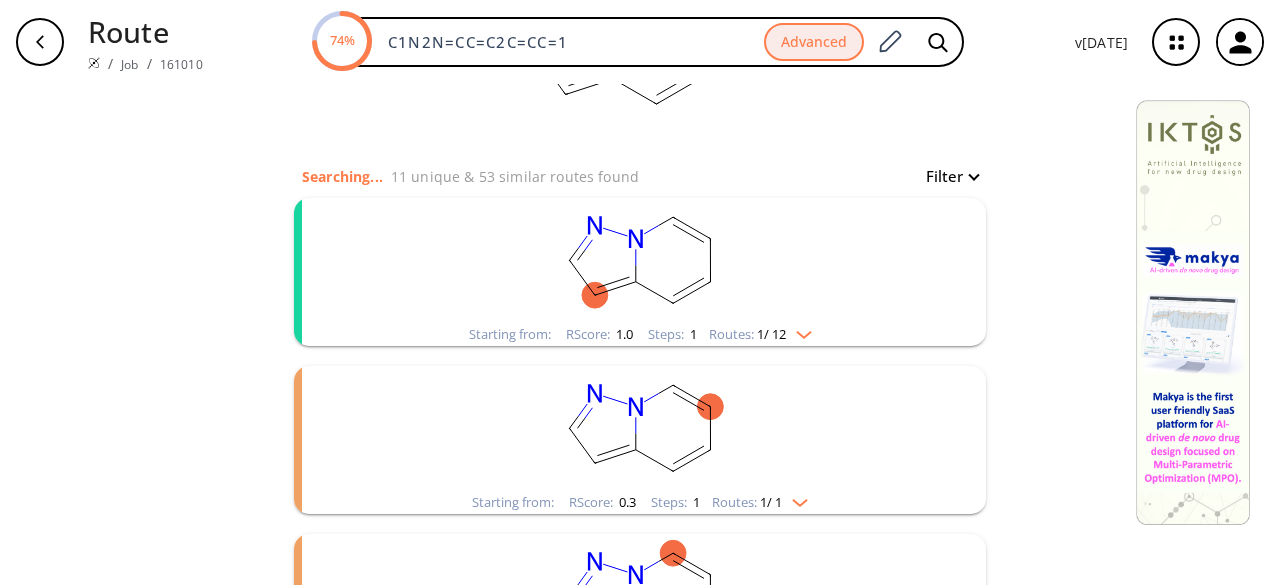 scroll, scrollTop: 200, scrollLeft: 0, axis: vertical 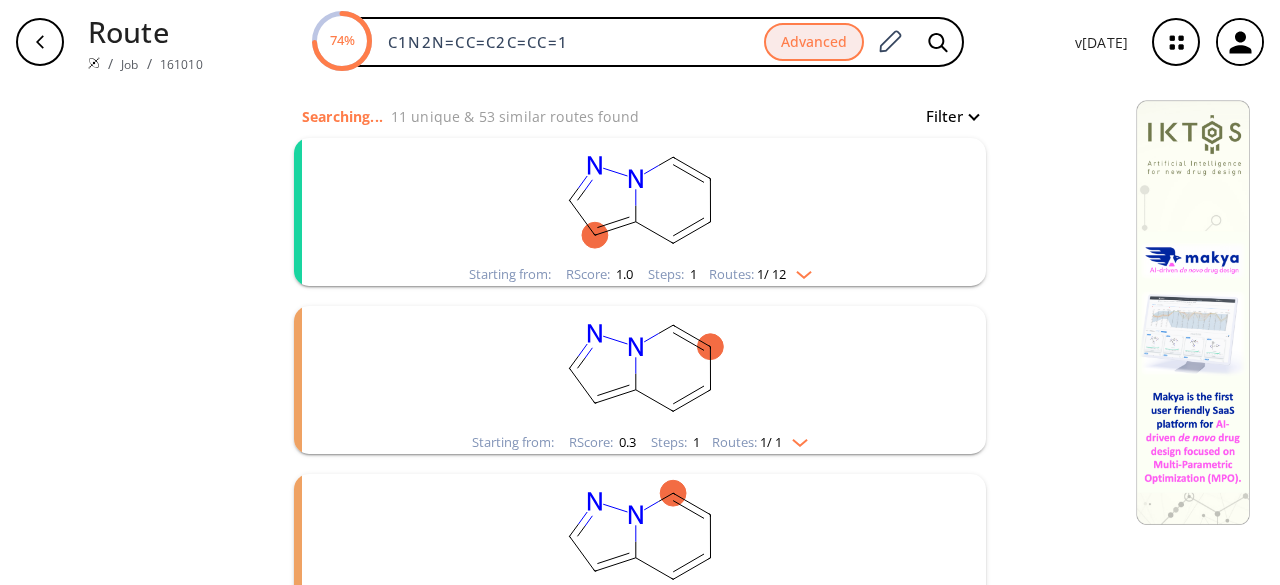click 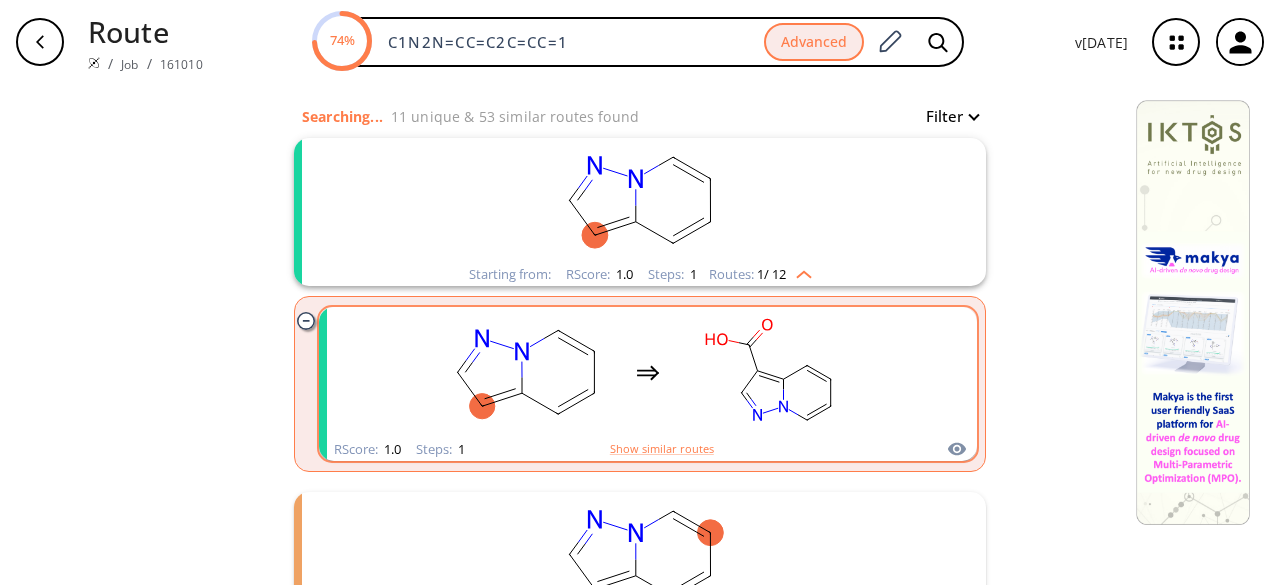 click 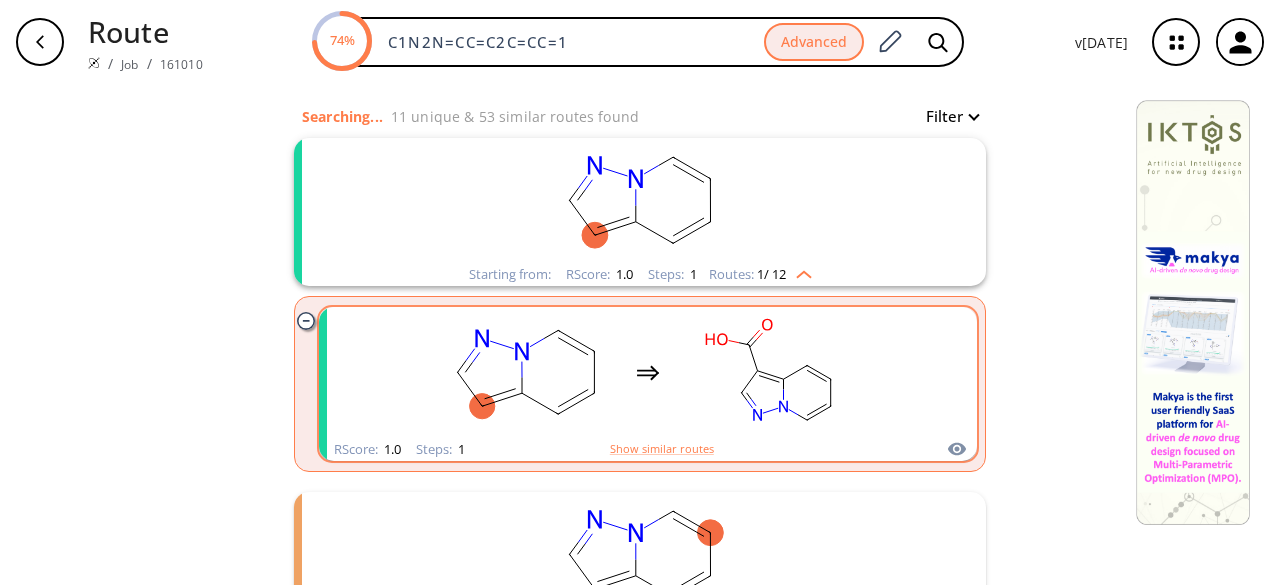 scroll, scrollTop: 0, scrollLeft: 0, axis: both 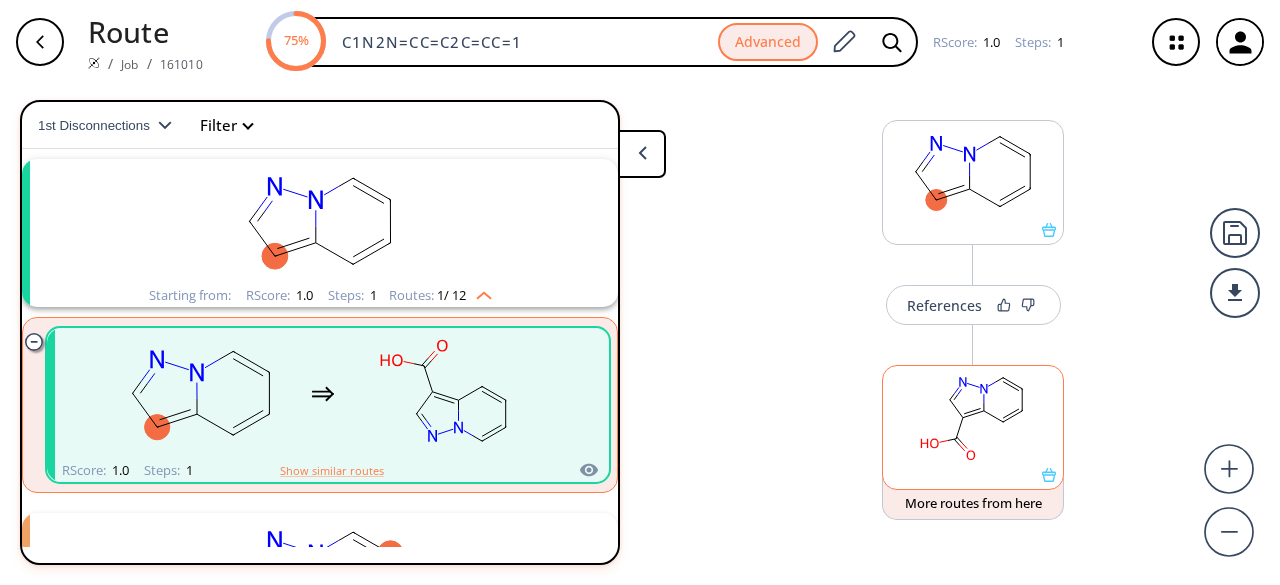 click 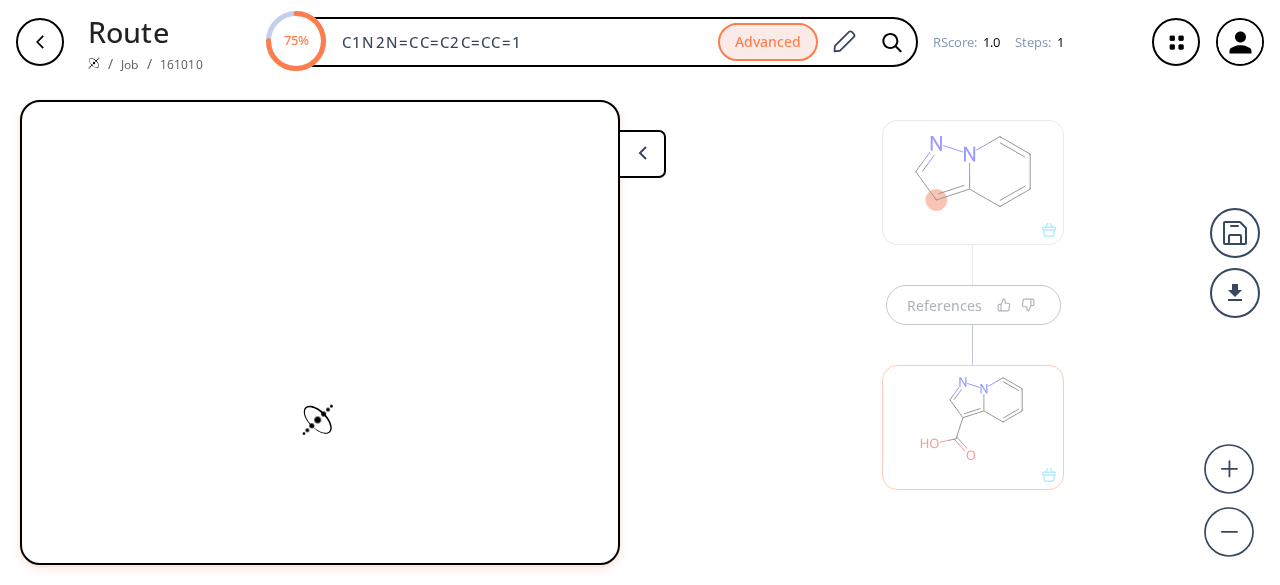 scroll, scrollTop: 0, scrollLeft: 0, axis: both 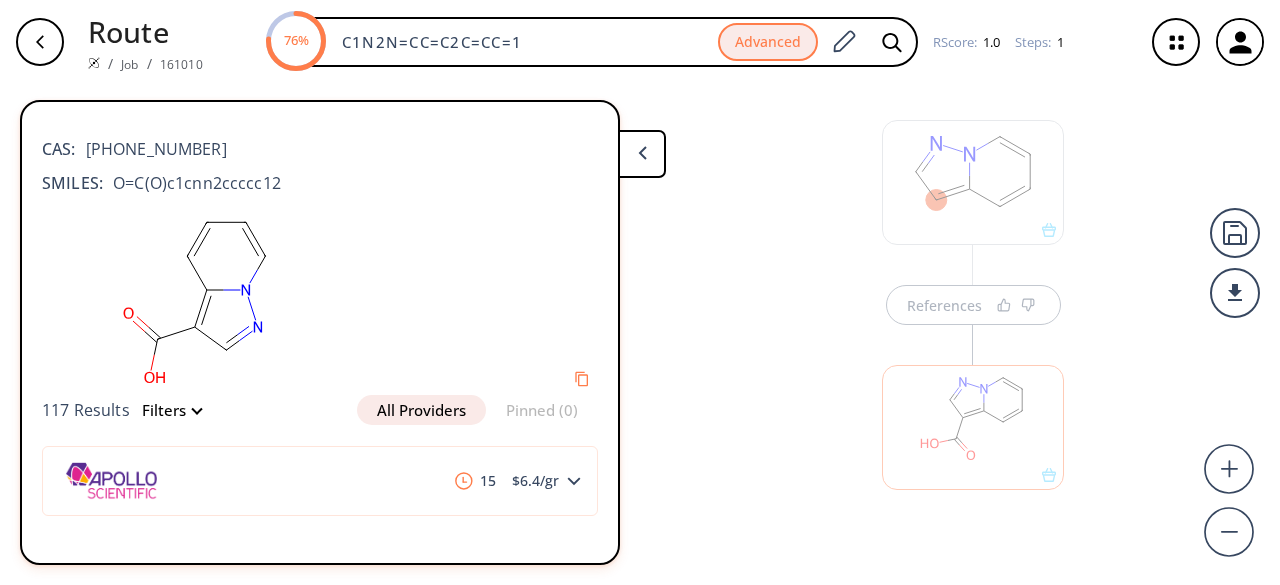 click at bounding box center (973, 417) 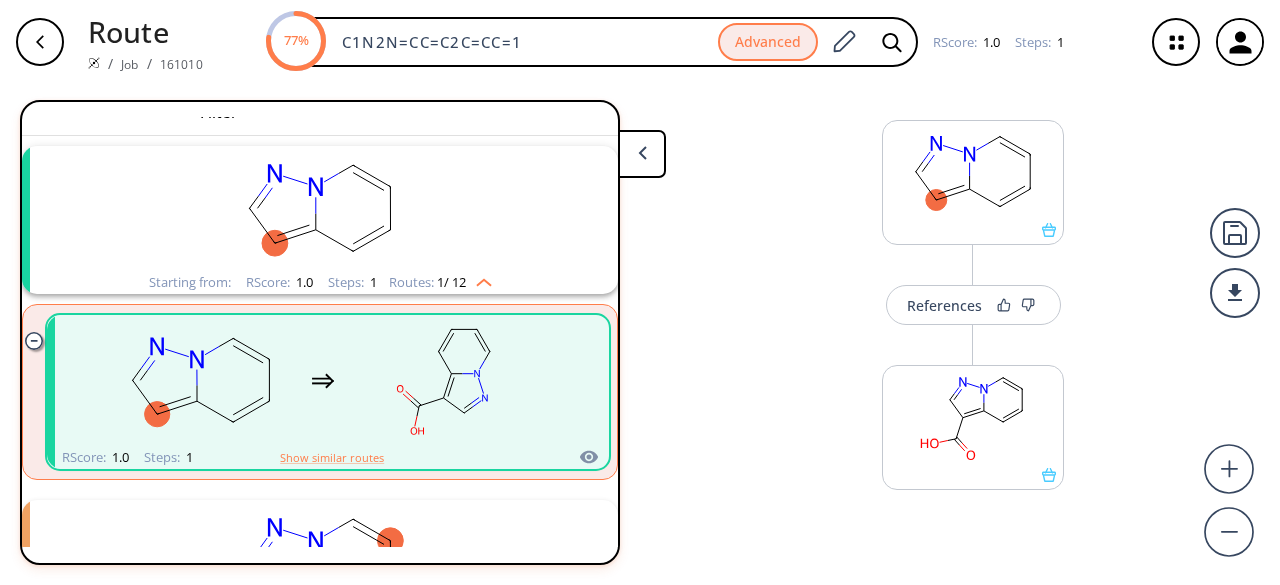 scroll, scrollTop: 0, scrollLeft: 0, axis: both 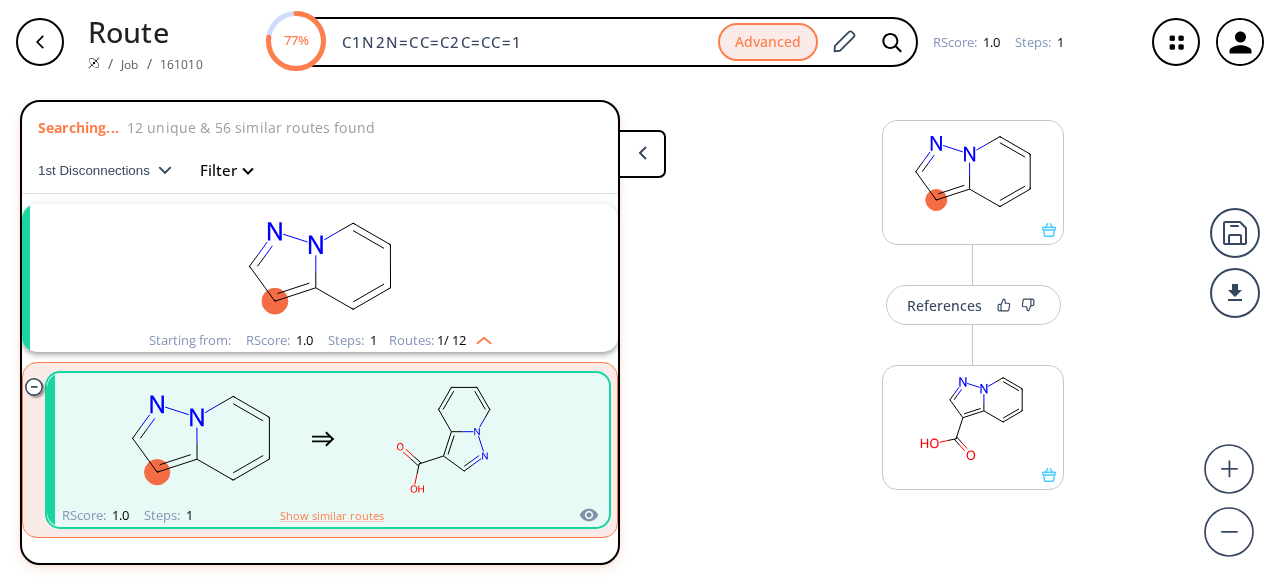 click 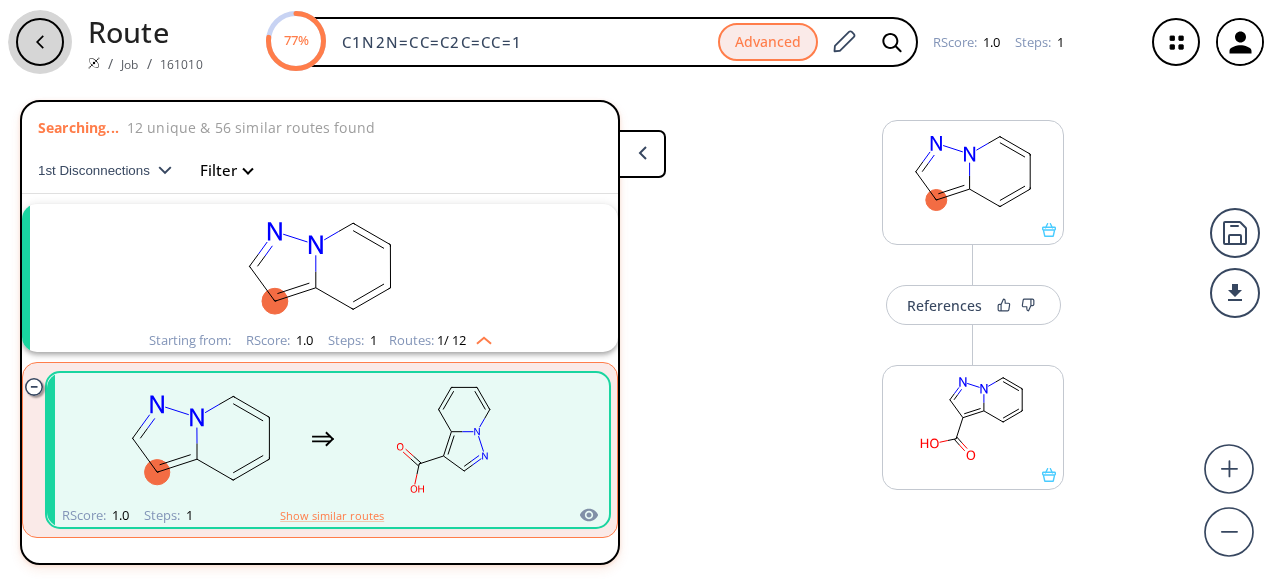 click 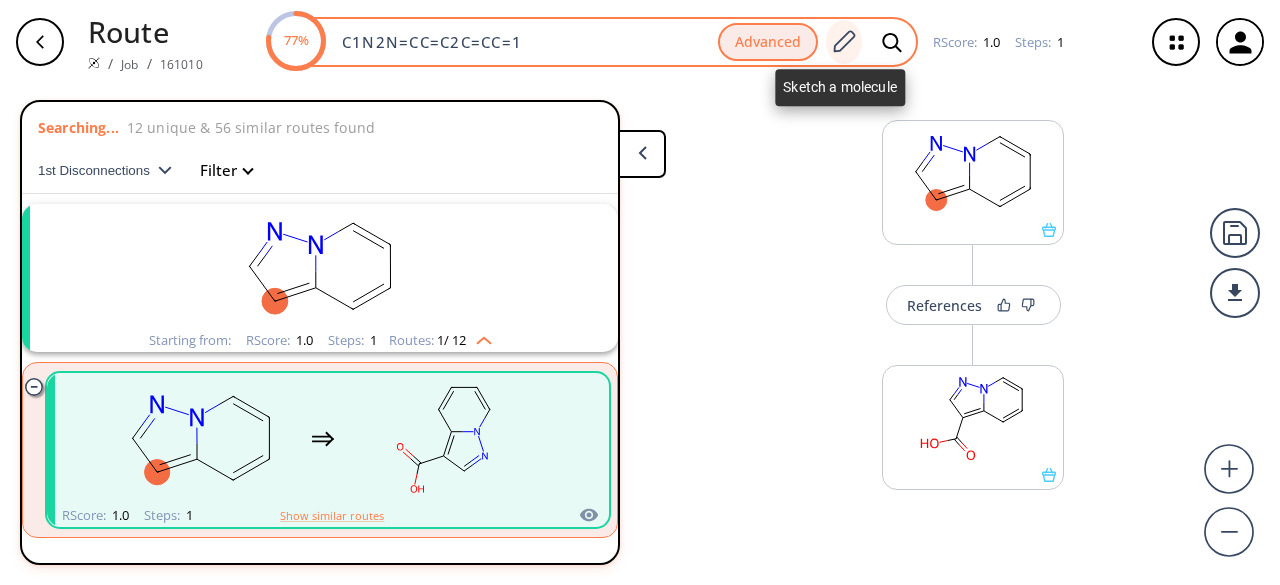 click 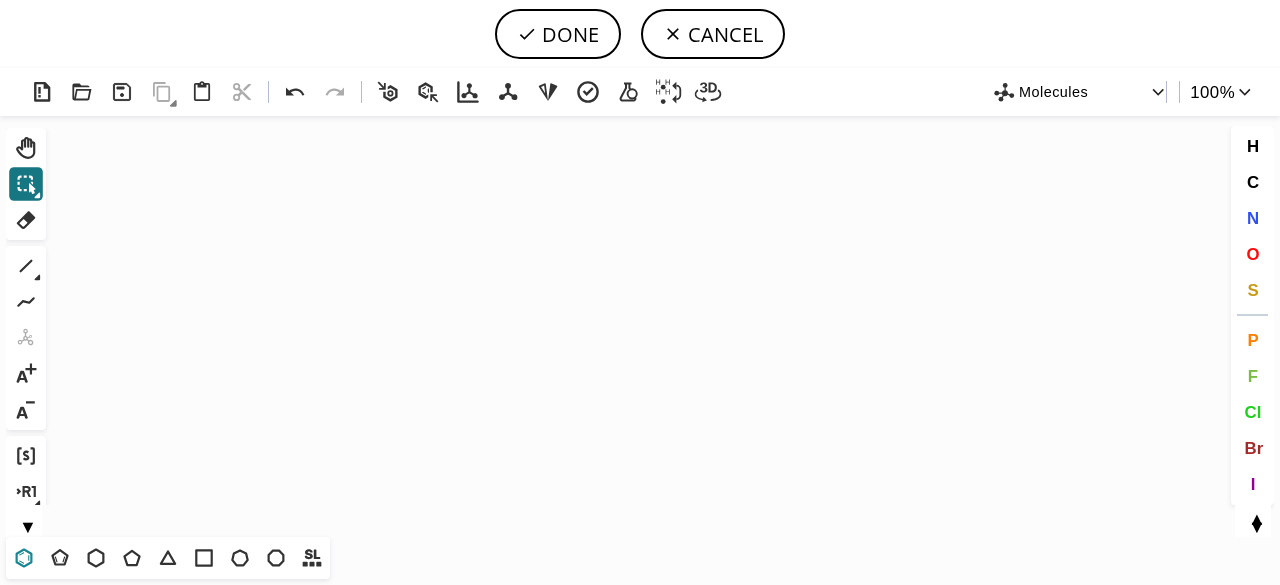 click 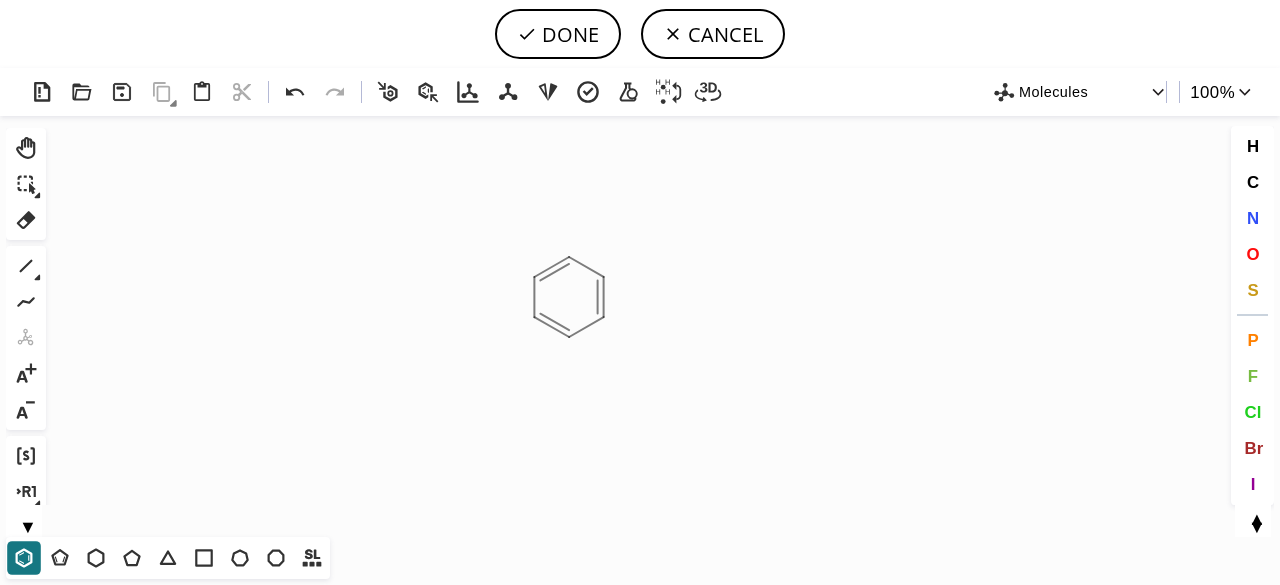 click on "Created with [PERSON_NAME] 2.3.0" 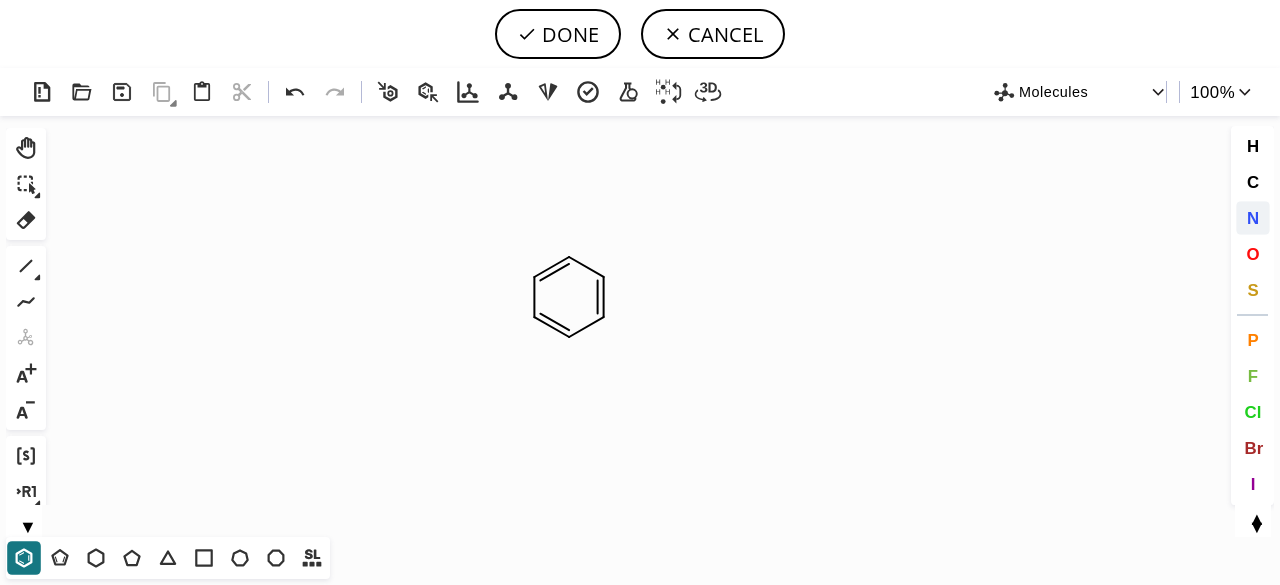 click on "N" at bounding box center (1253, 218) 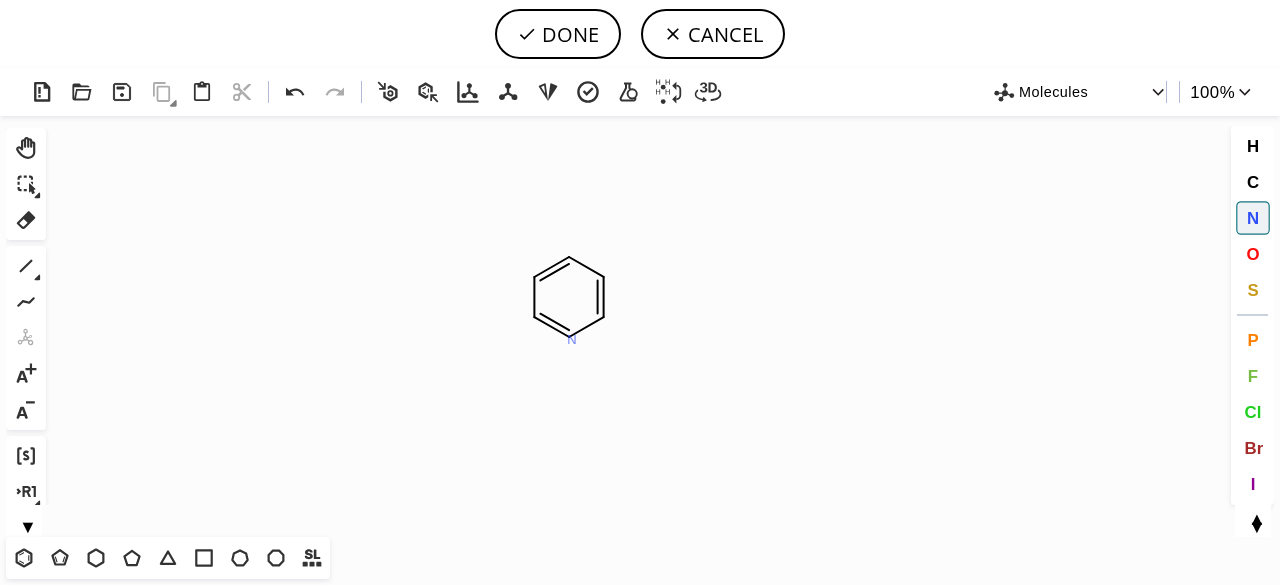 click on "N" 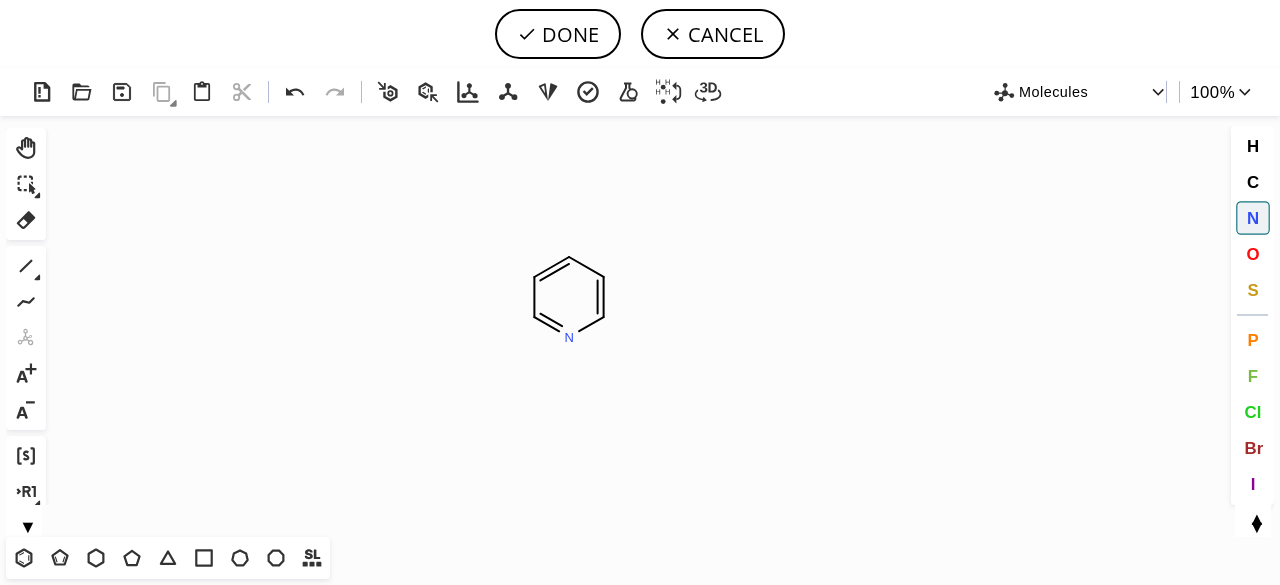 drag, startPoint x: 23, startPoint y: 263, endPoint x: 475, endPoint y: 271, distance: 452.0708 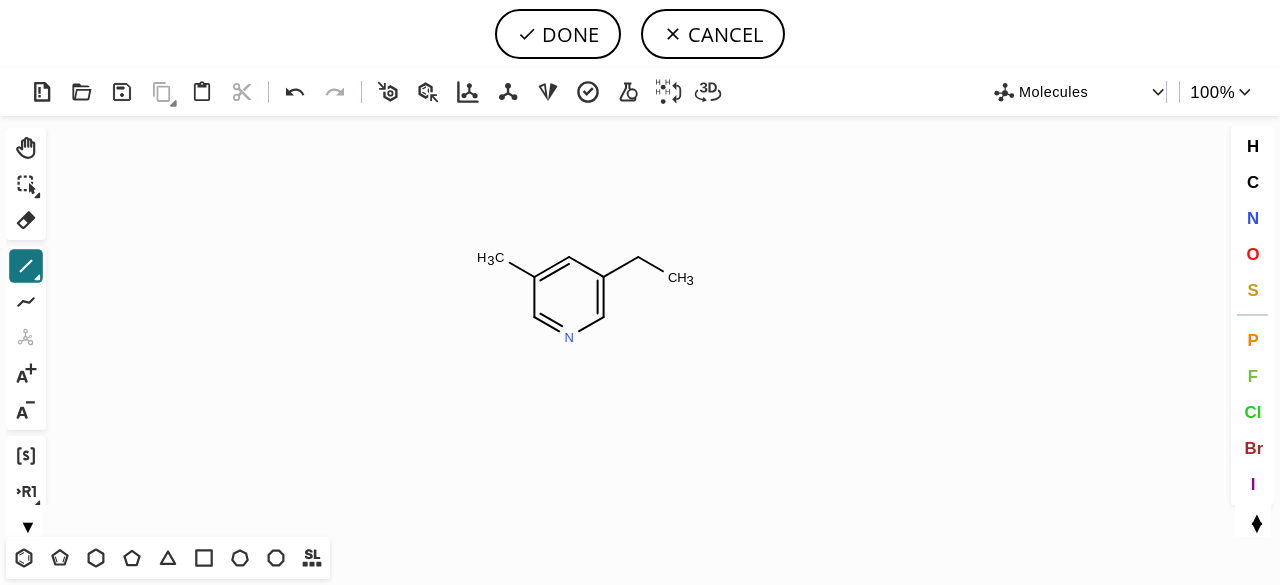 drag, startPoint x: 1254, startPoint y: 251, endPoint x: 1178, endPoint y: 251, distance: 76 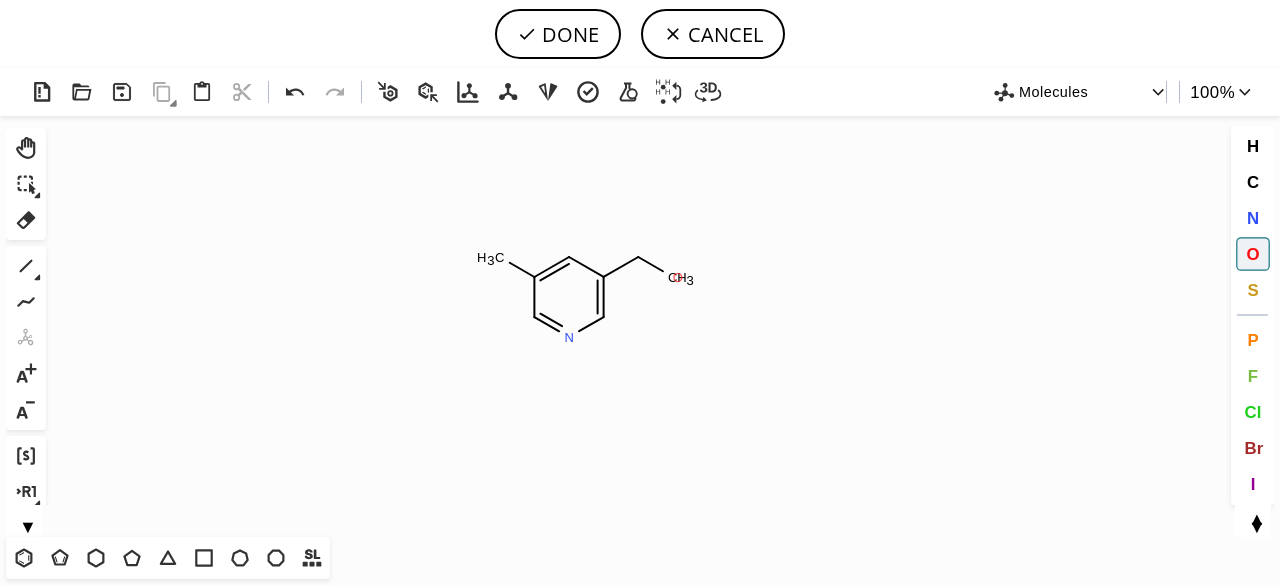 click on "O" 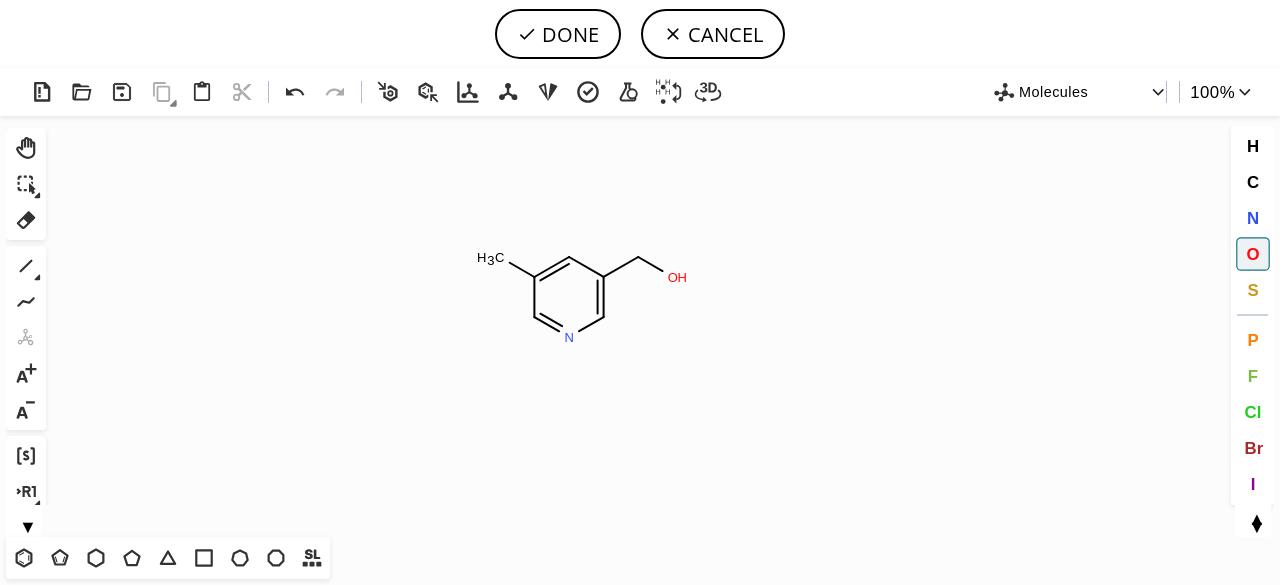 drag, startPoint x: 1260, startPoint y: 440, endPoint x: 1175, endPoint y: 435, distance: 85.146935 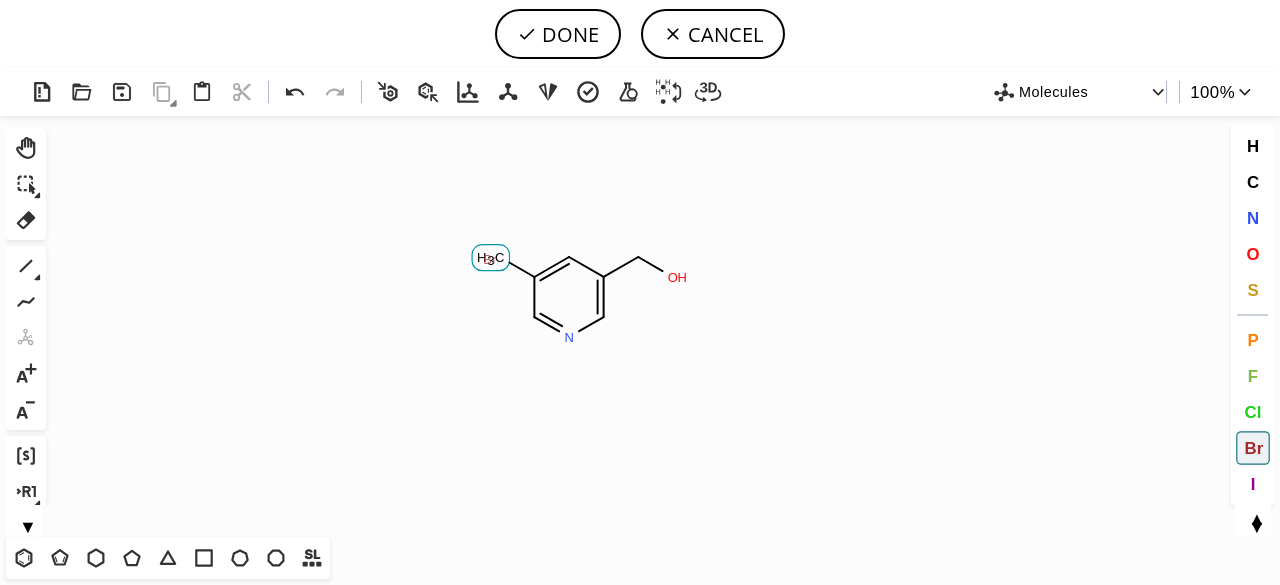 click on "Br" 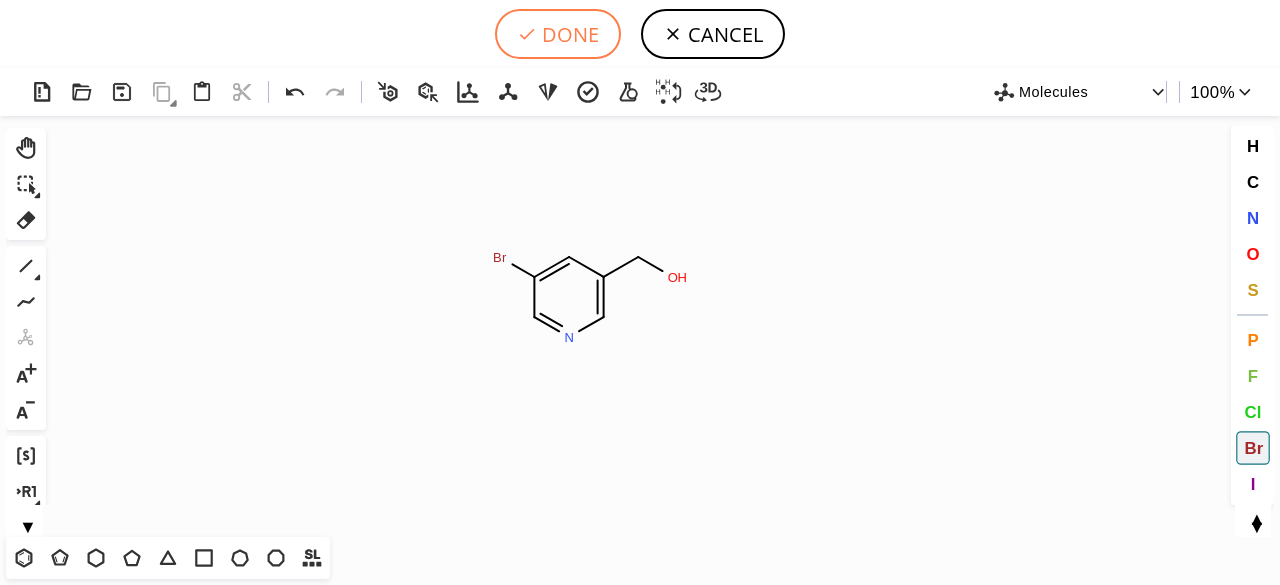 click on "DONE" at bounding box center [558, 34] 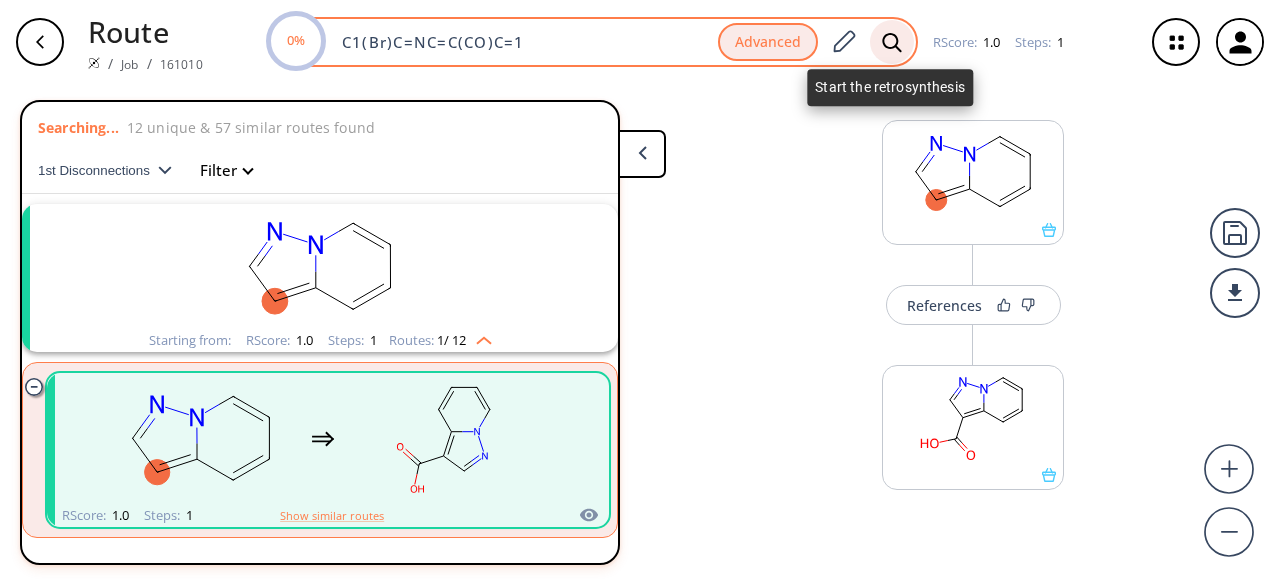 click 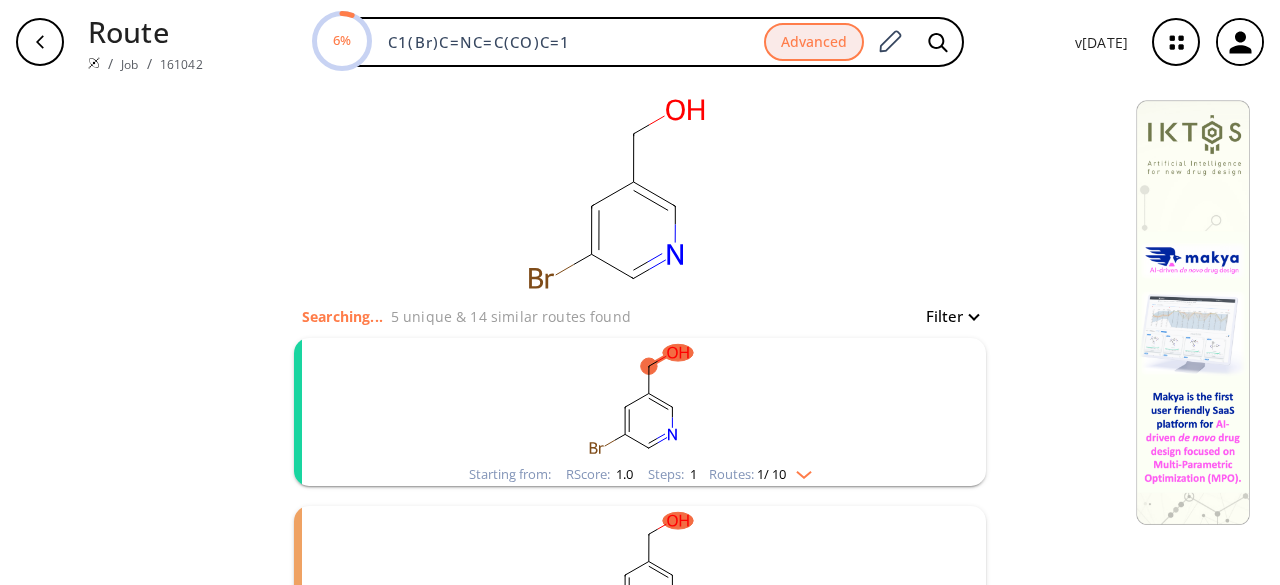click 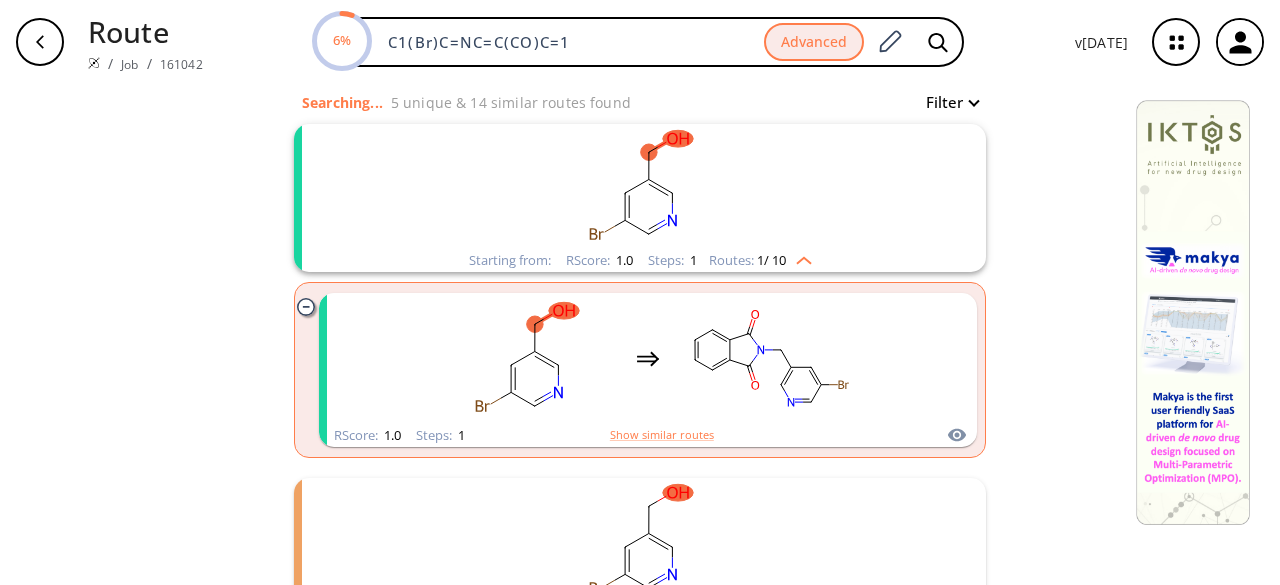 scroll, scrollTop: 300, scrollLeft: 0, axis: vertical 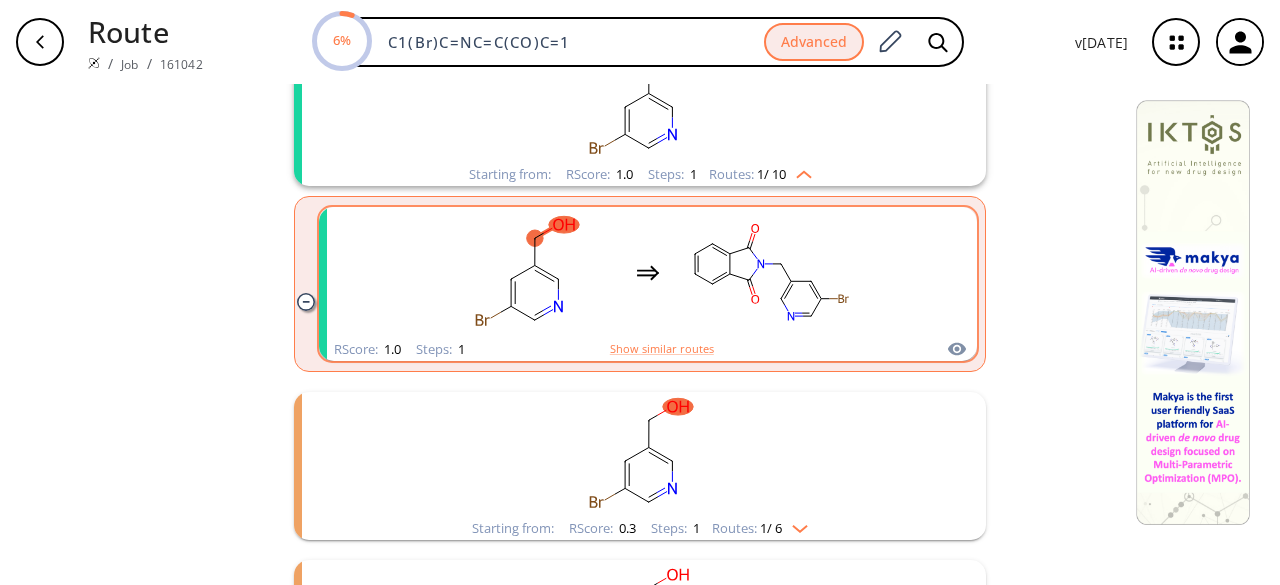 click 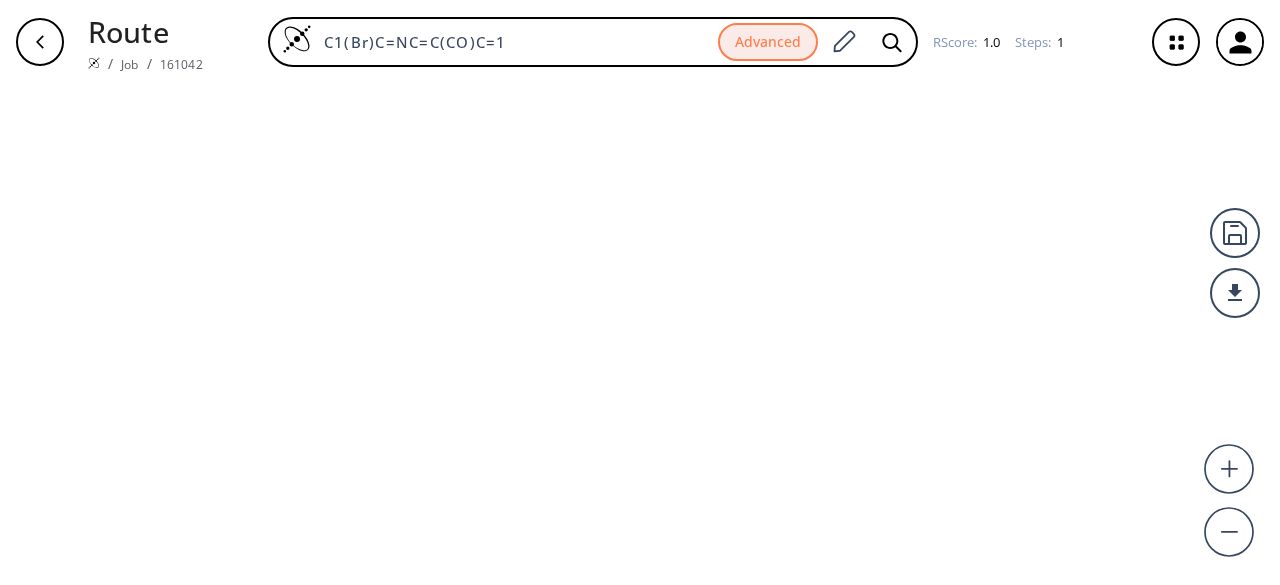scroll, scrollTop: 0, scrollLeft: 0, axis: both 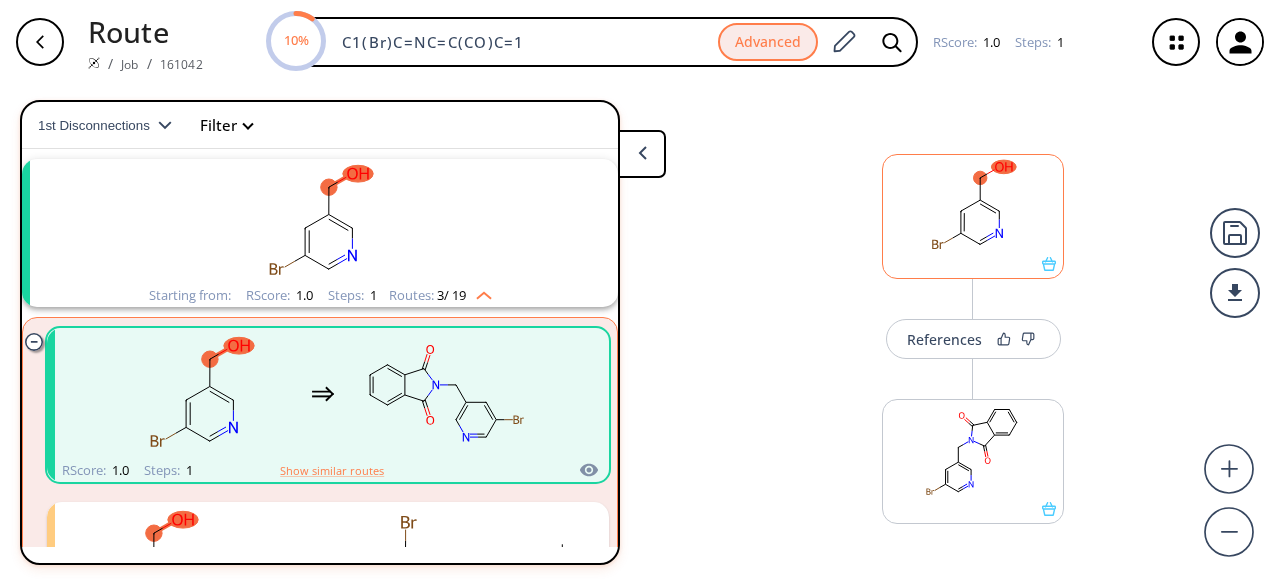 click at bounding box center (973, 264) 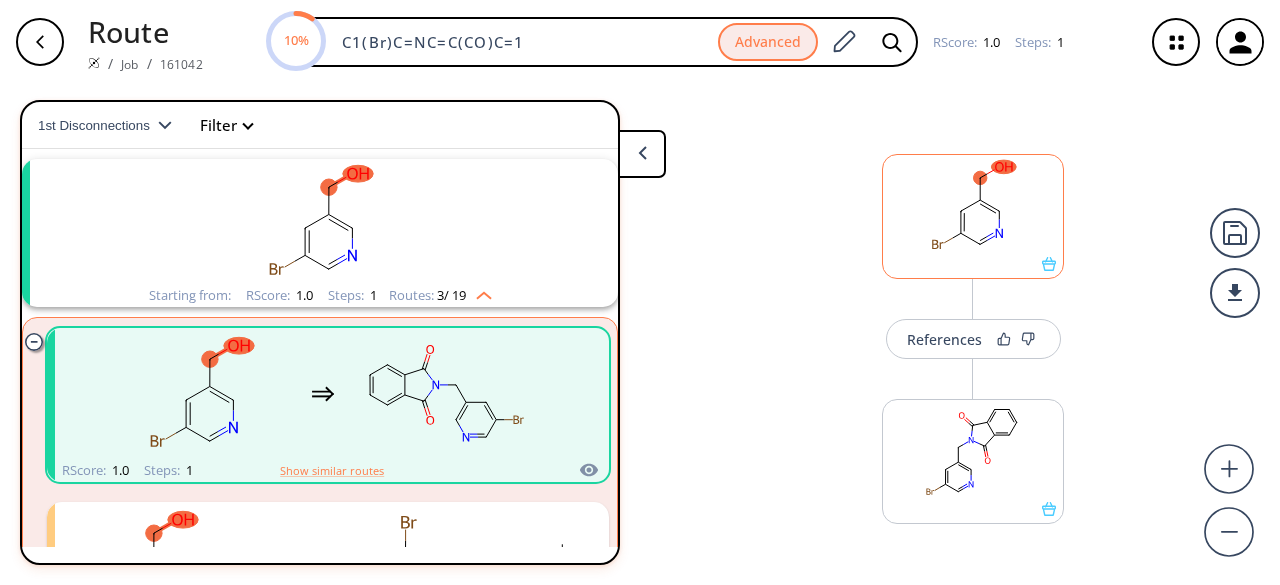 scroll, scrollTop: 0, scrollLeft: 0, axis: both 